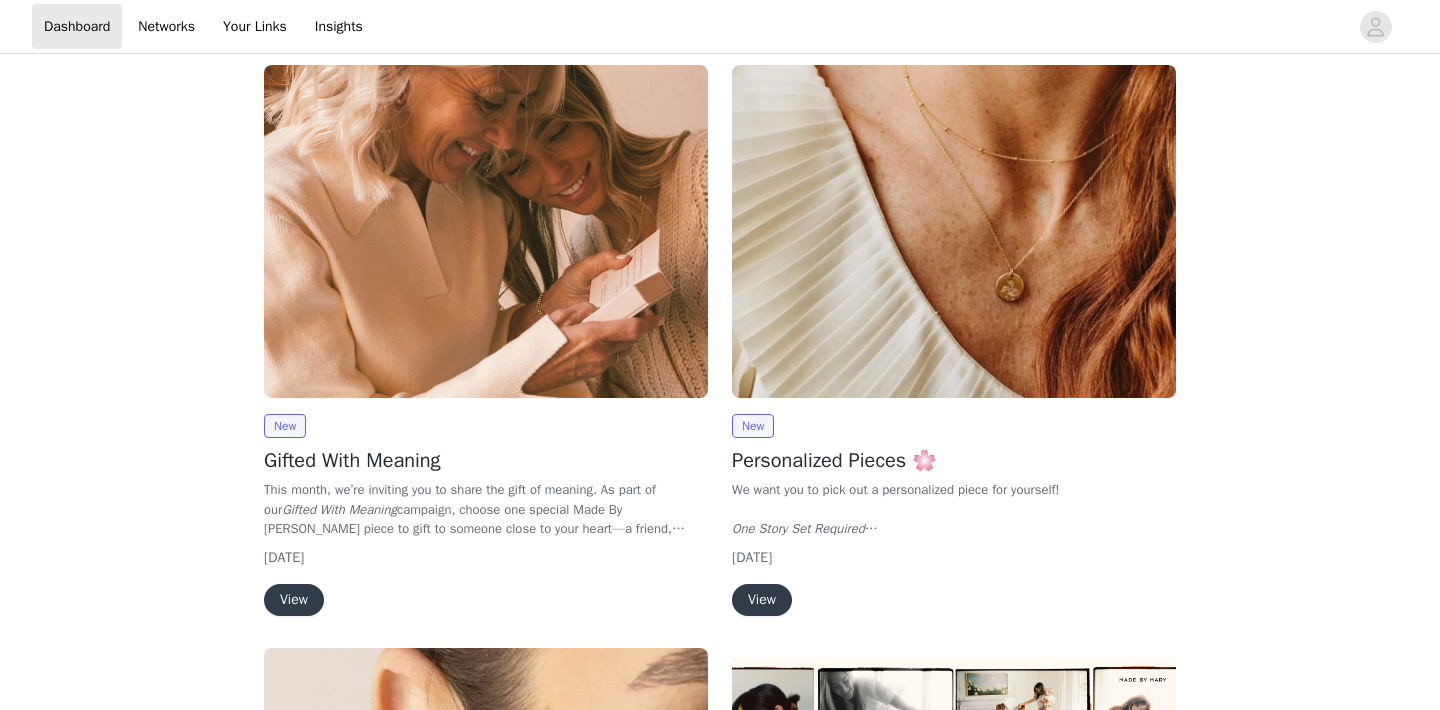 scroll, scrollTop: 308, scrollLeft: 0, axis: vertical 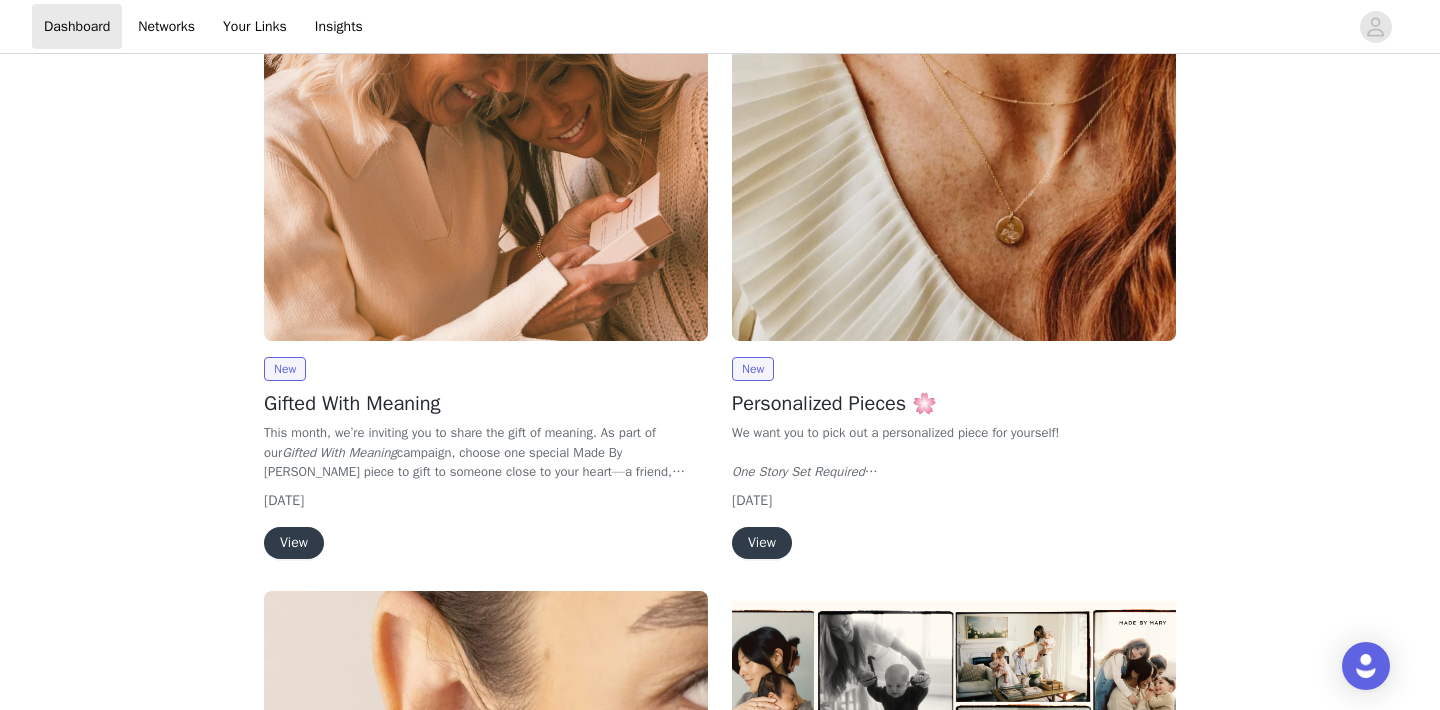 click on "View" at bounding box center [294, 543] 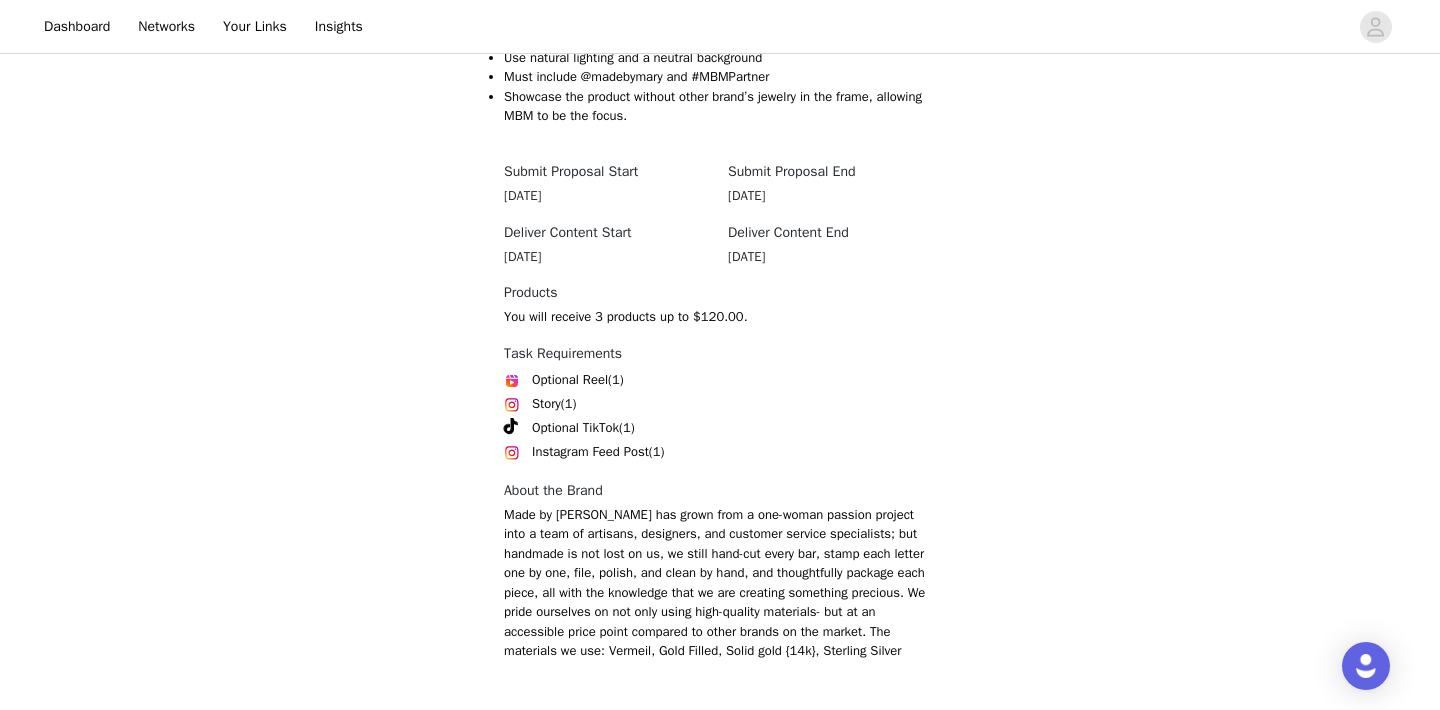 scroll, scrollTop: 1004, scrollLeft: 0, axis: vertical 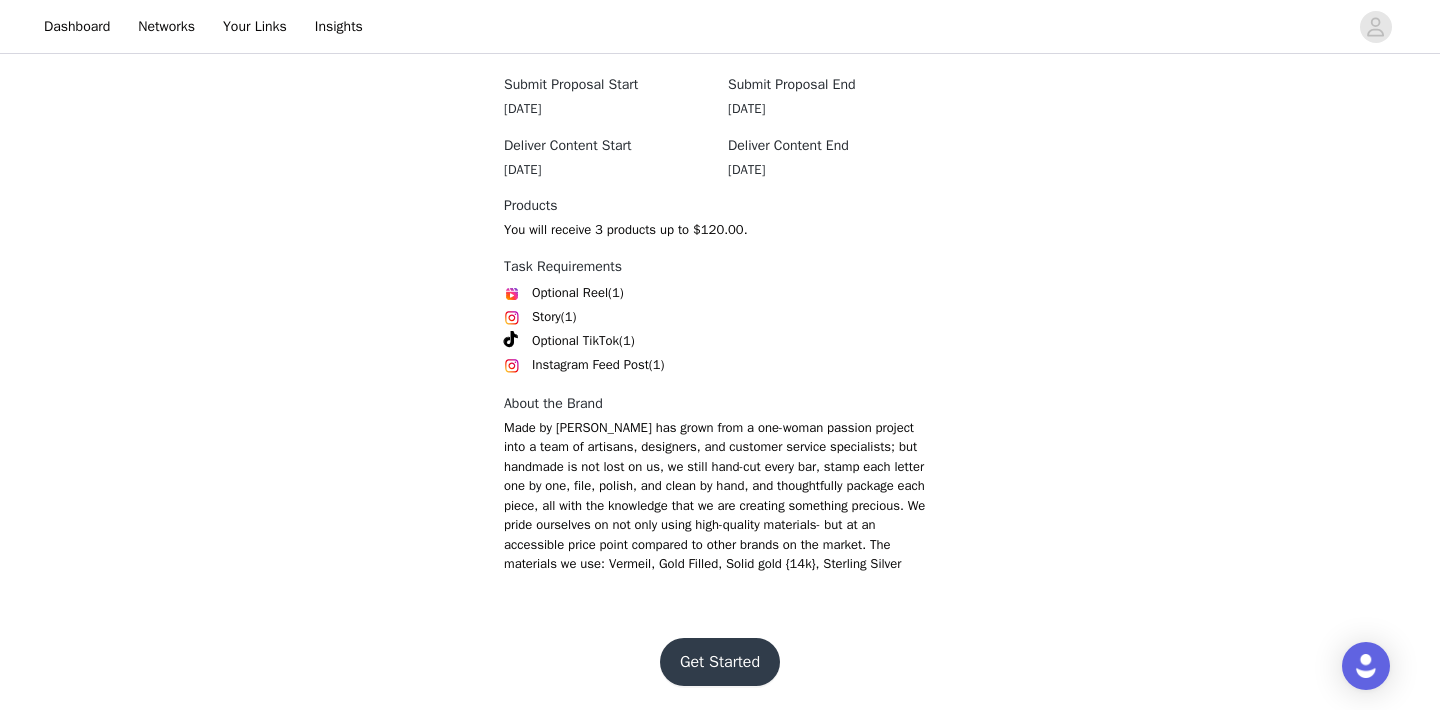 click on "Get Started" at bounding box center [720, 662] 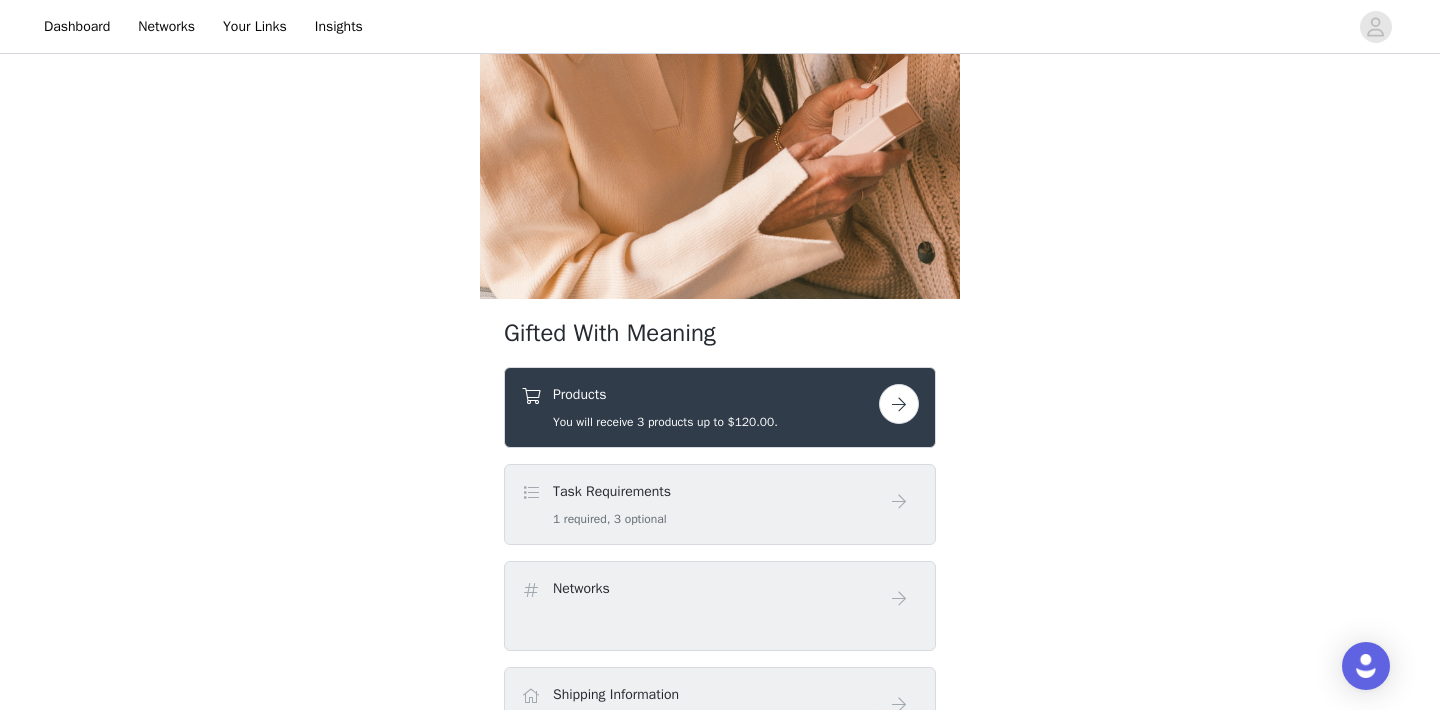 scroll, scrollTop: 290, scrollLeft: 0, axis: vertical 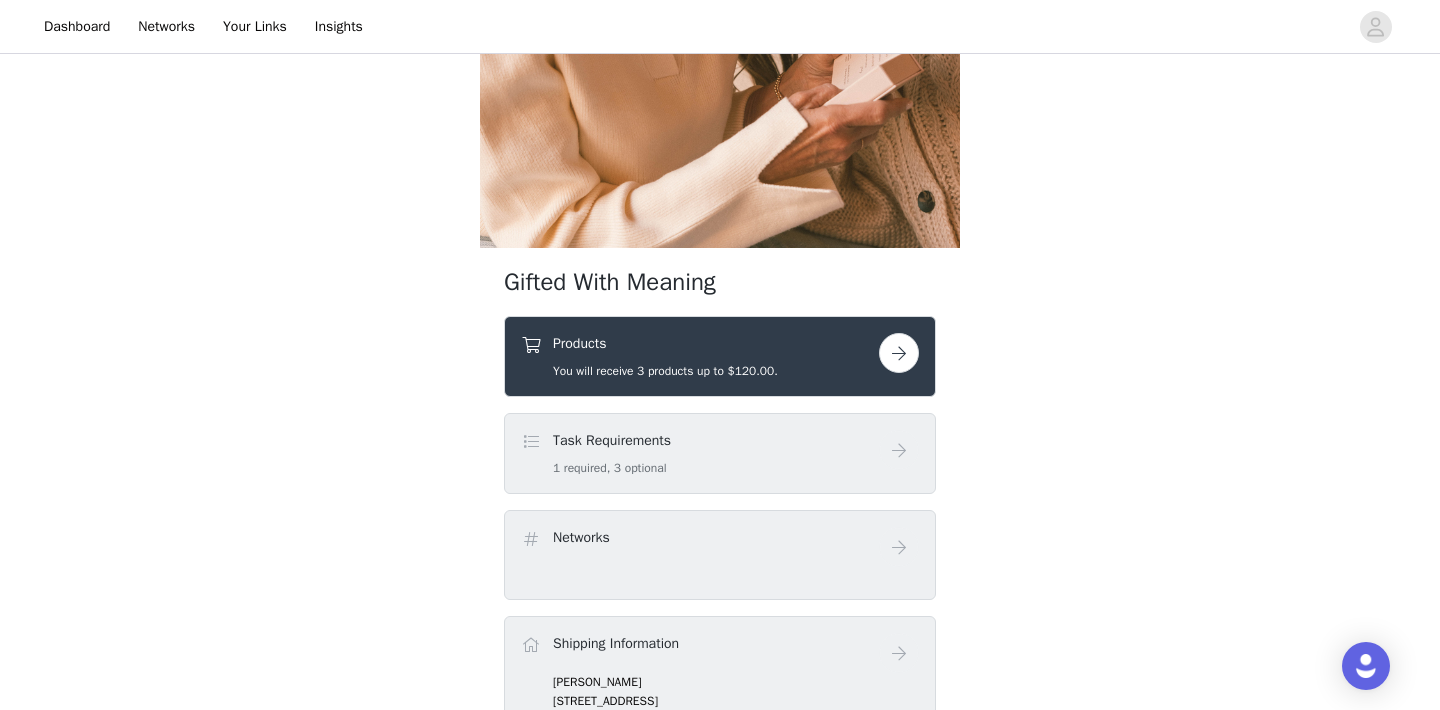 click at bounding box center [899, 353] 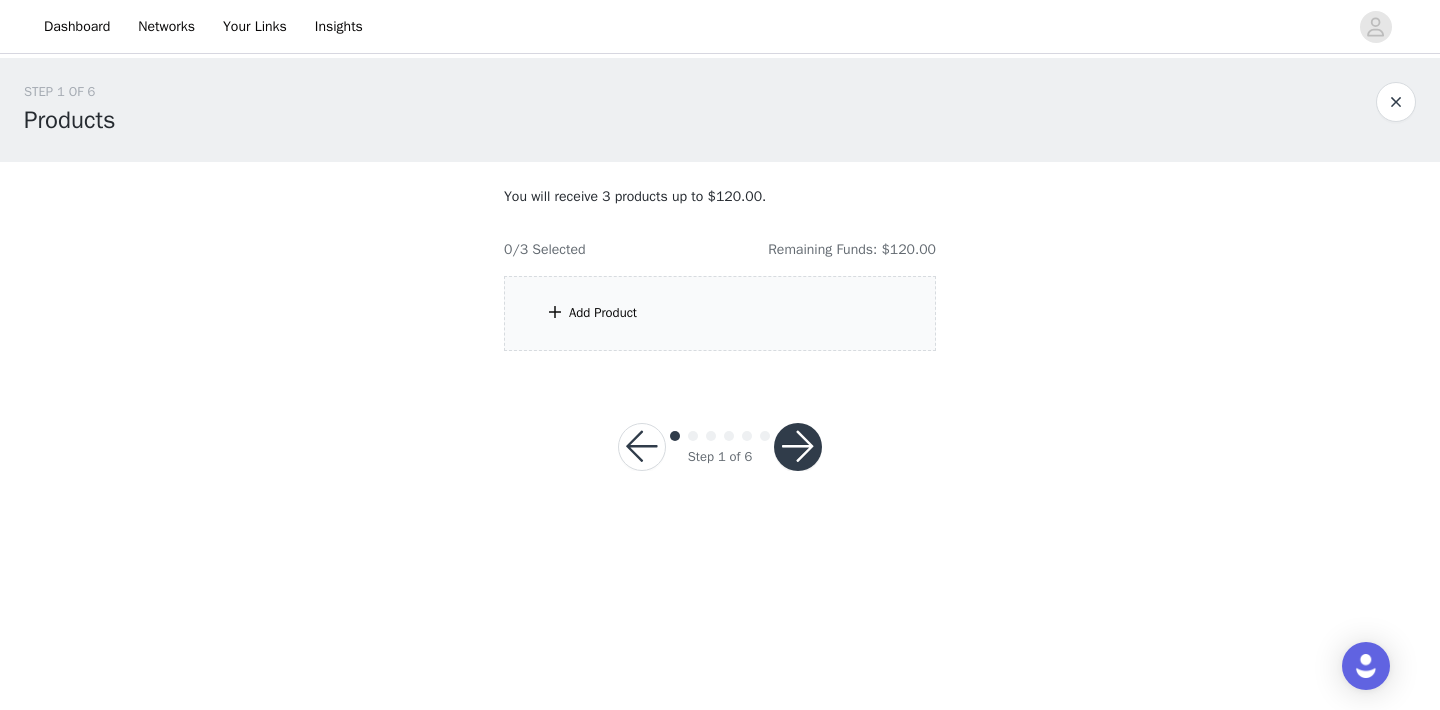 click on "Add Product" at bounding box center [720, 313] 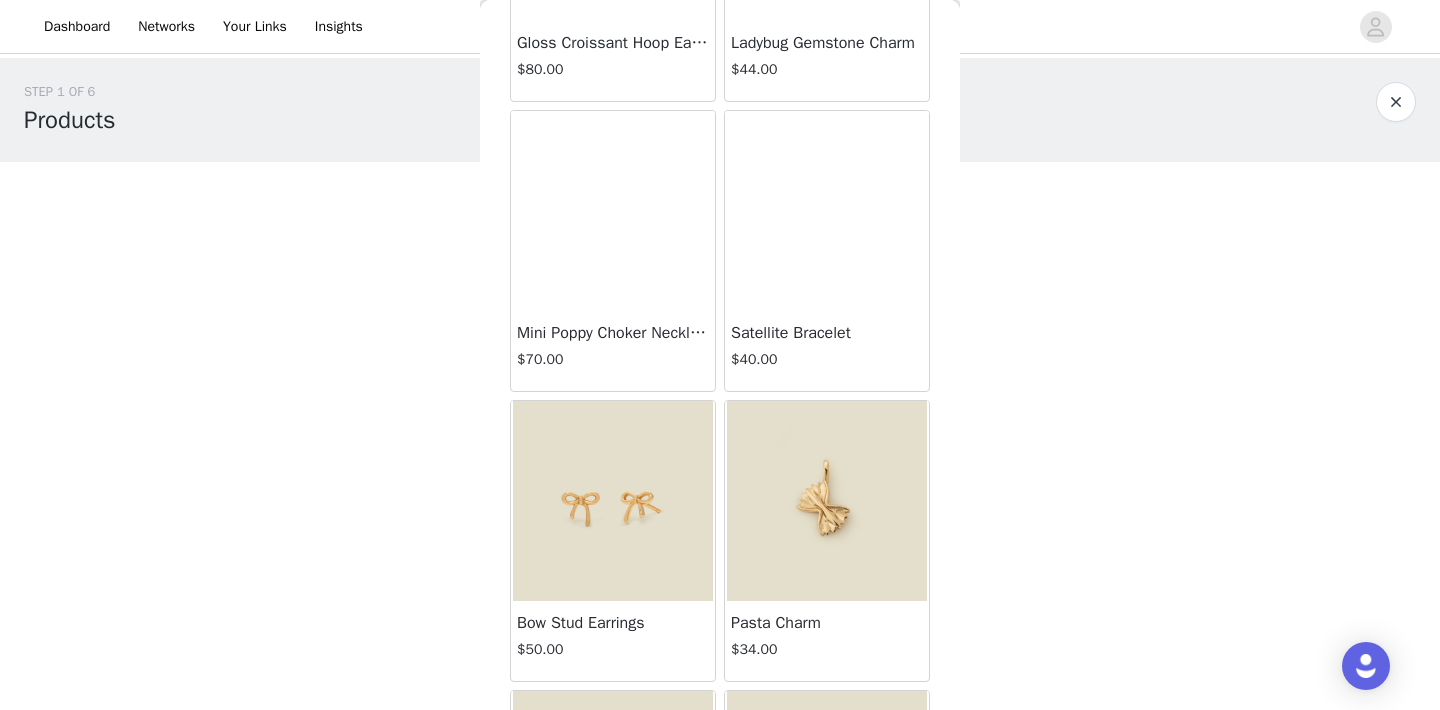 scroll, scrollTop: 15385, scrollLeft: 0, axis: vertical 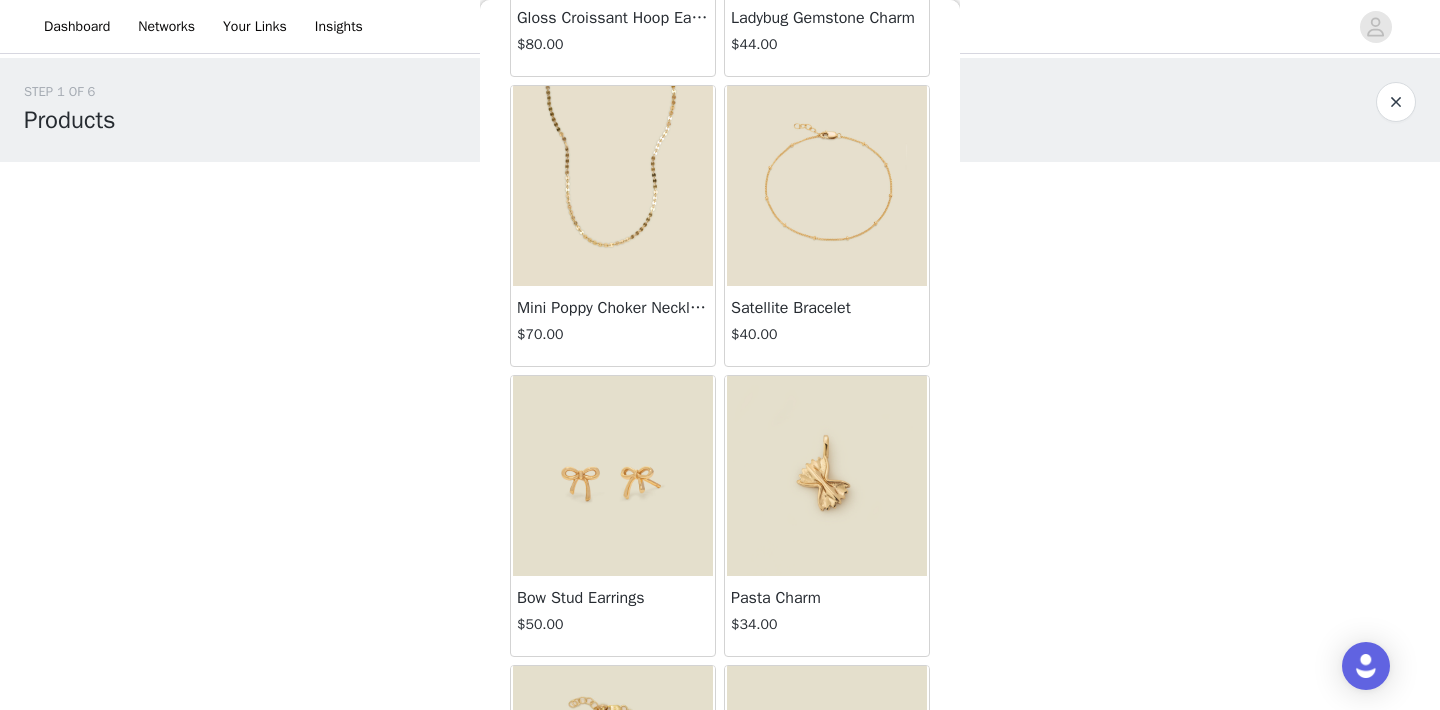 click at bounding box center [613, 186] 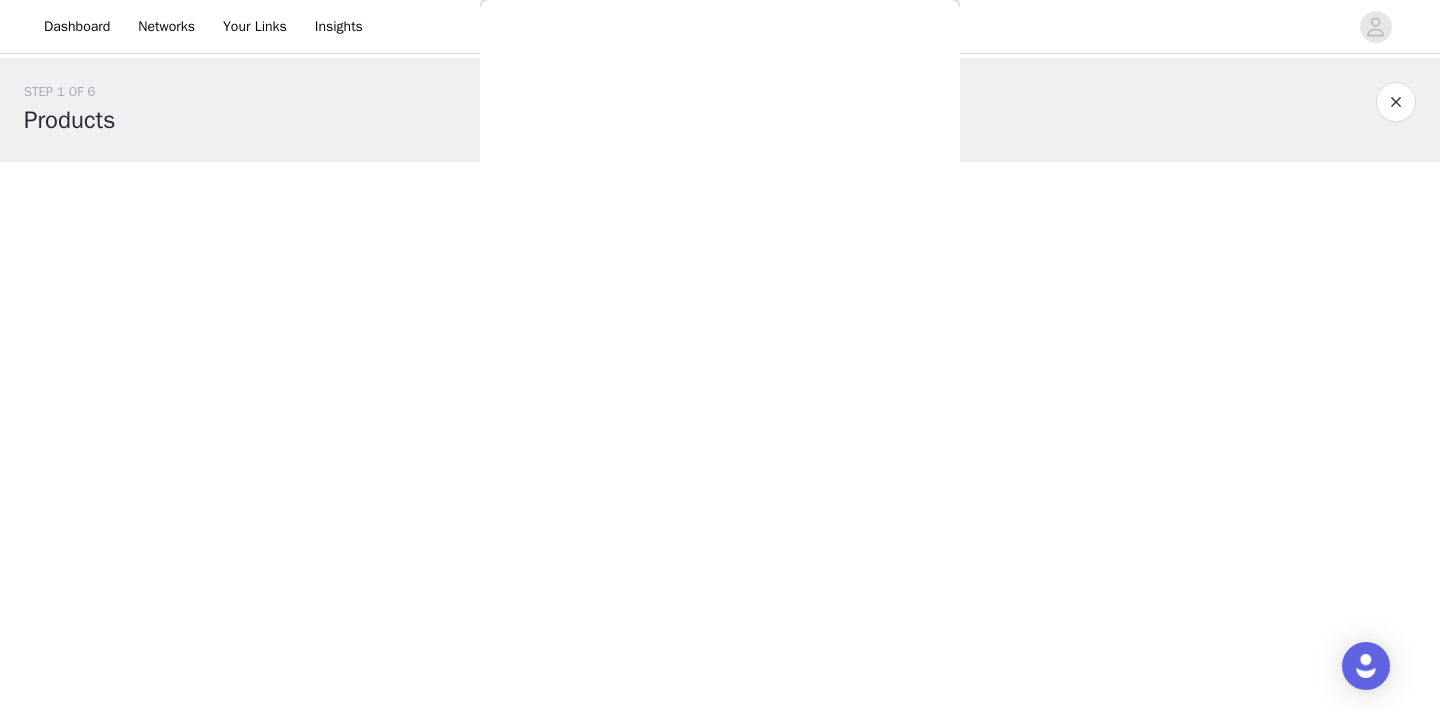 scroll, scrollTop: 242, scrollLeft: 0, axis: vertical 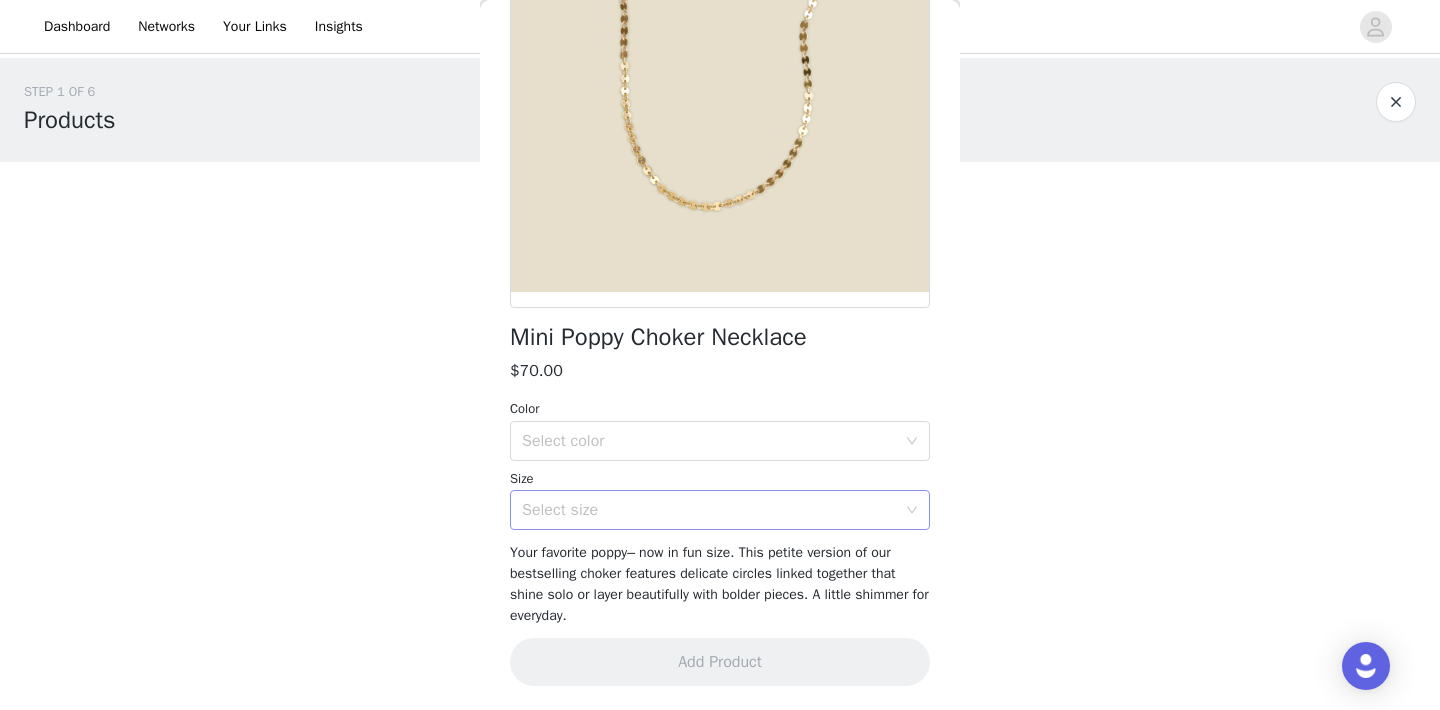 click on "Select size" at bounding box center [713, 510] 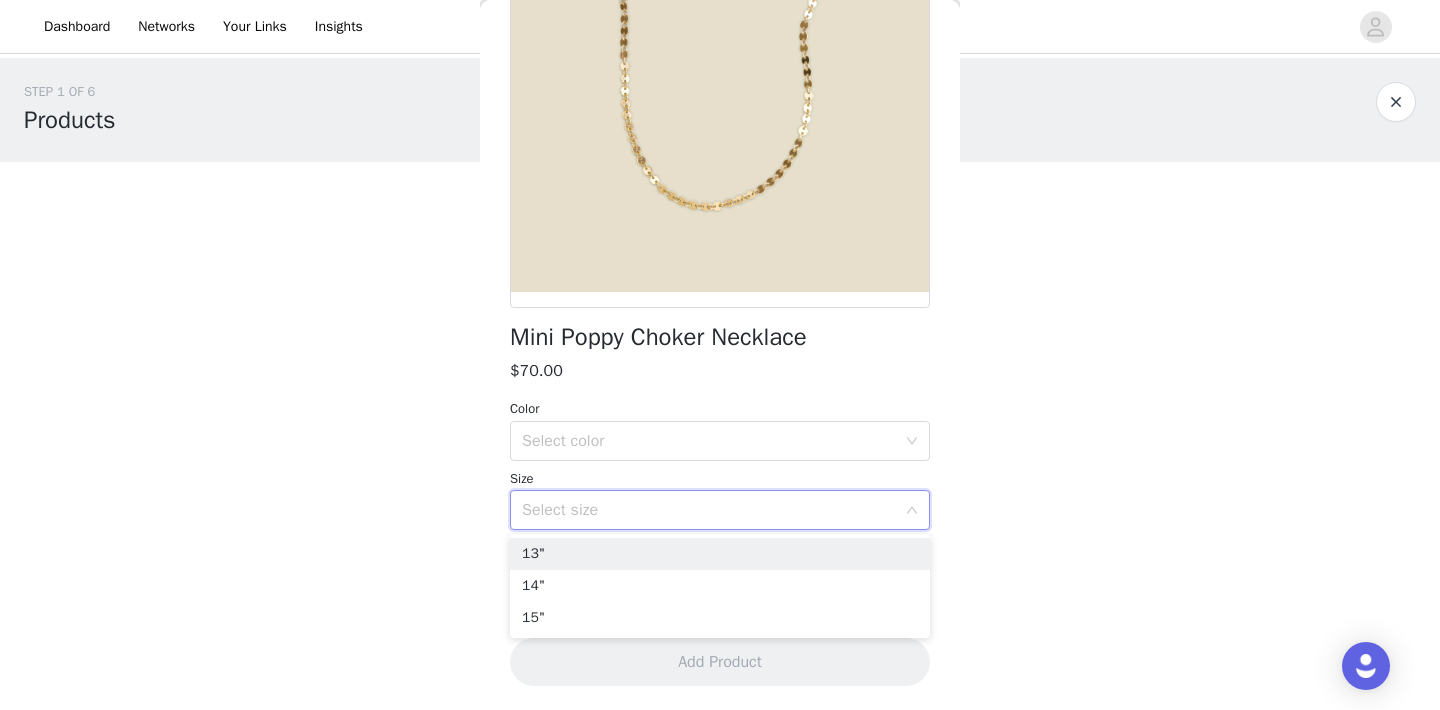 click on "Select size" at bounding box center [713, 510] 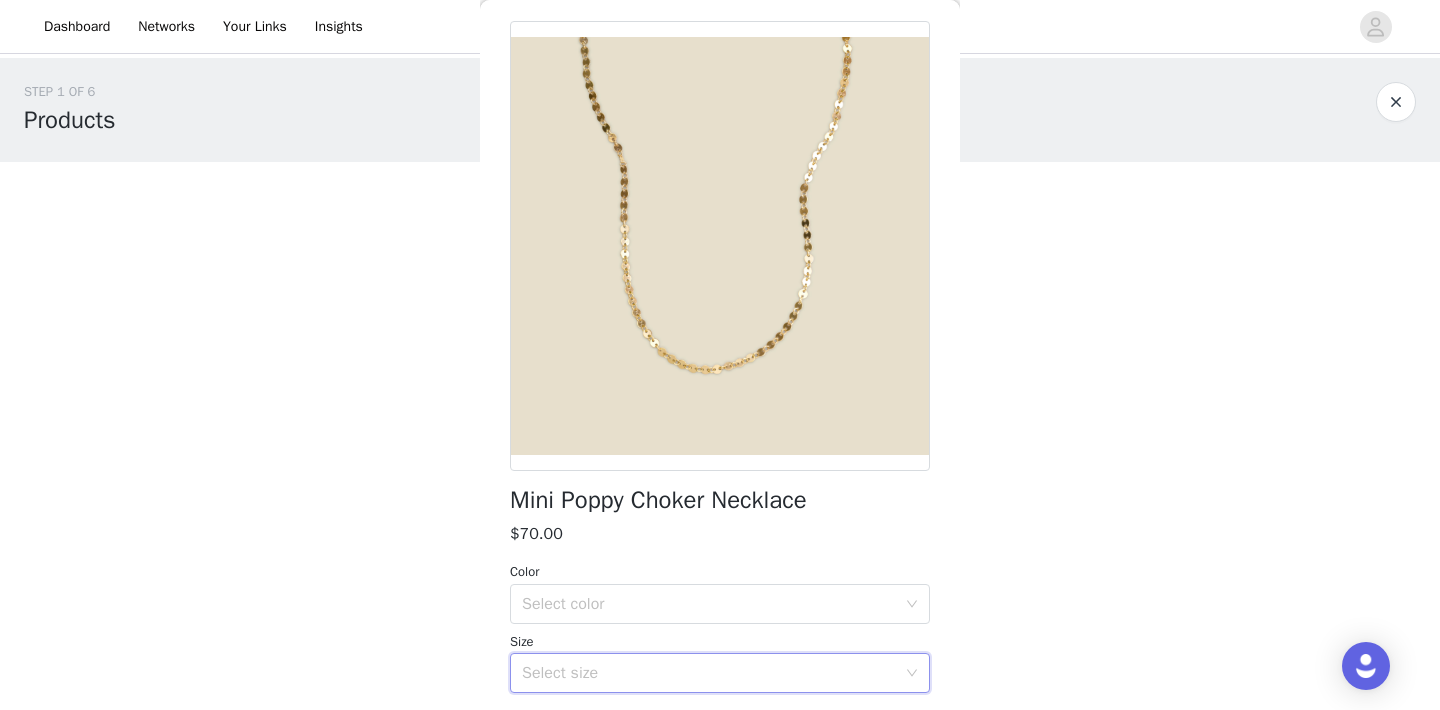 scroll, scrollTop: 0, scrollLeft: 0, axis: both 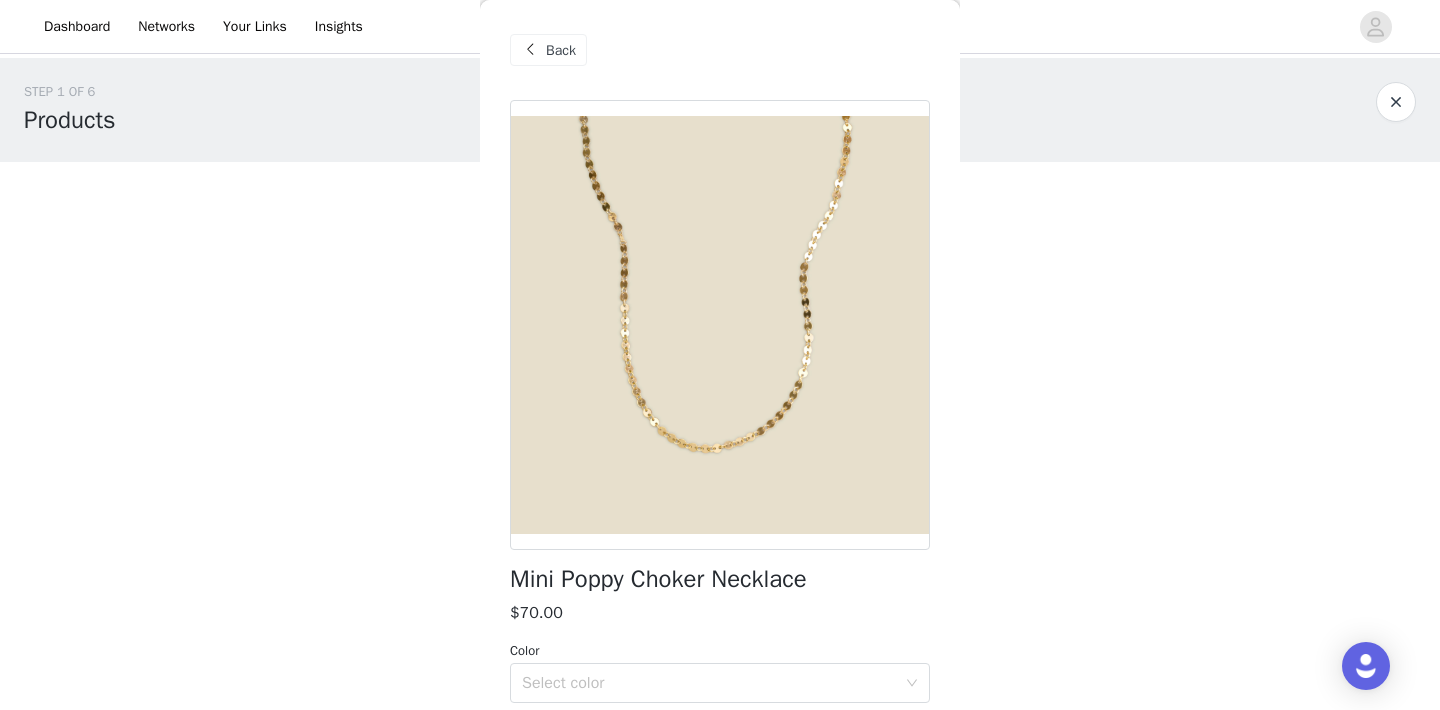 click on "Back" at bounding box center (561, 50) 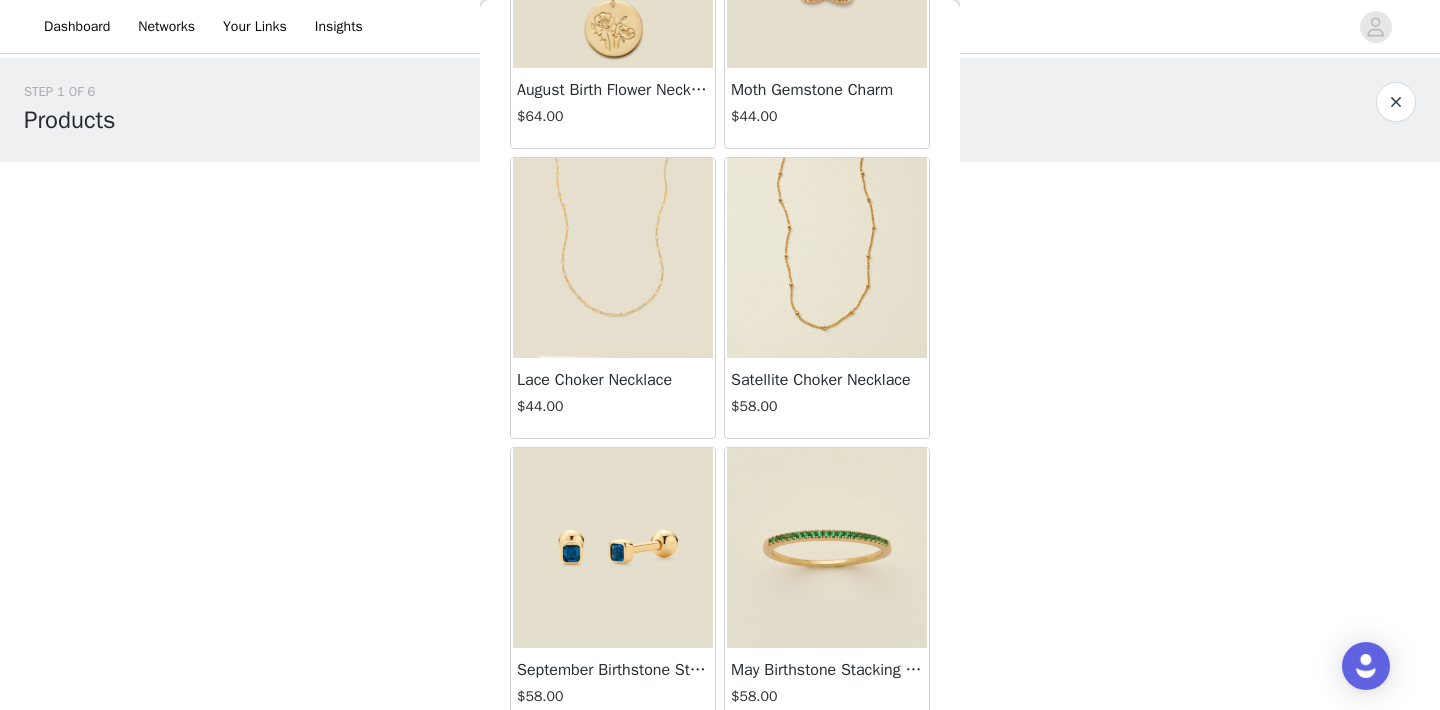 scroll, scrollTop: 35904, scrollLeft: 0, axis: vertical 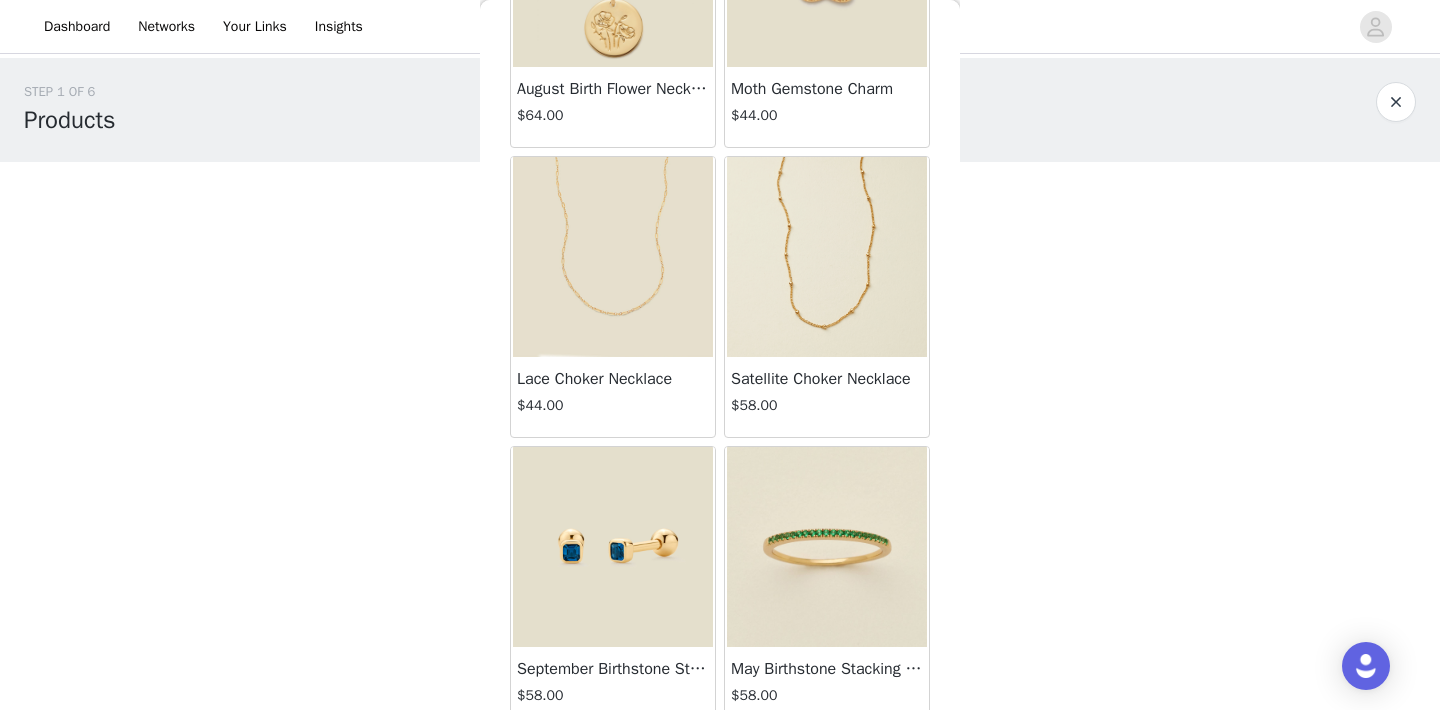 click at bounding box center (827, 547) 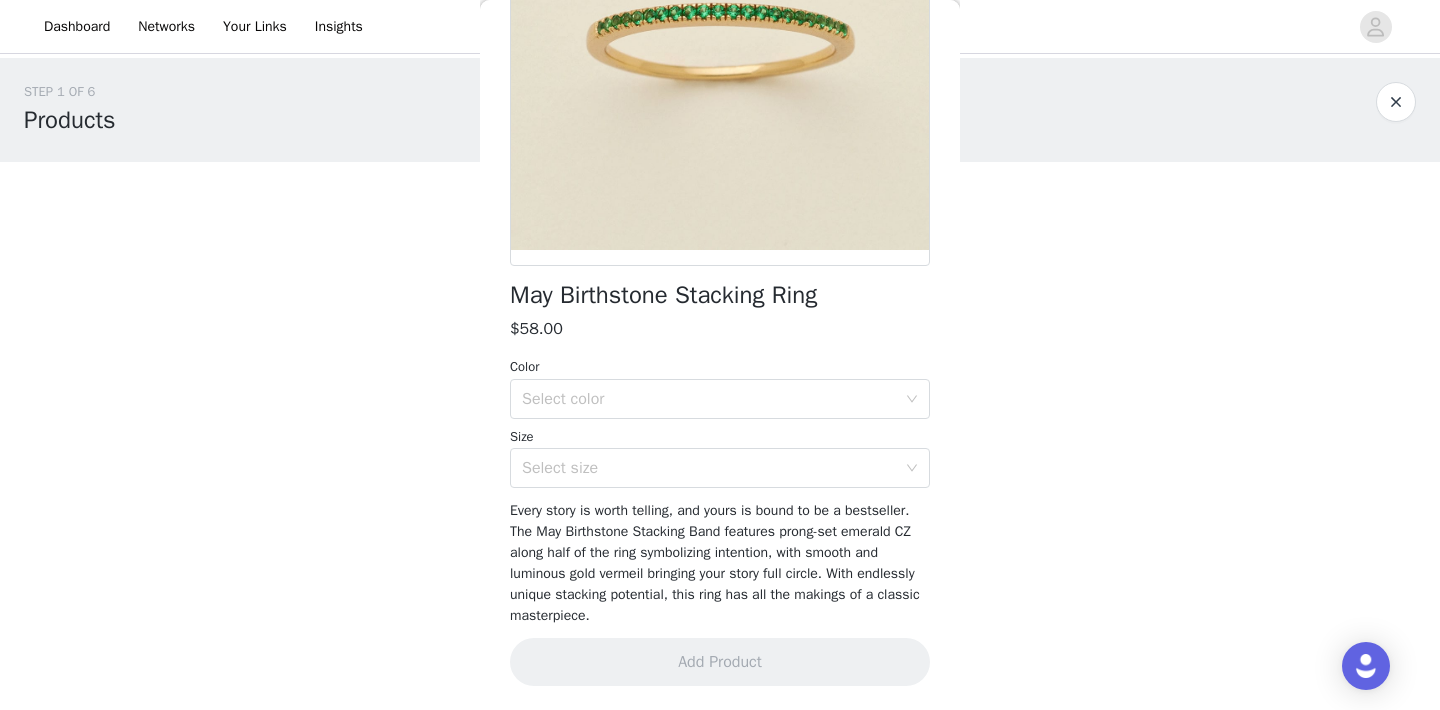 scroll, scrollTop: 284, scrollLeft: 0, axis: vertical 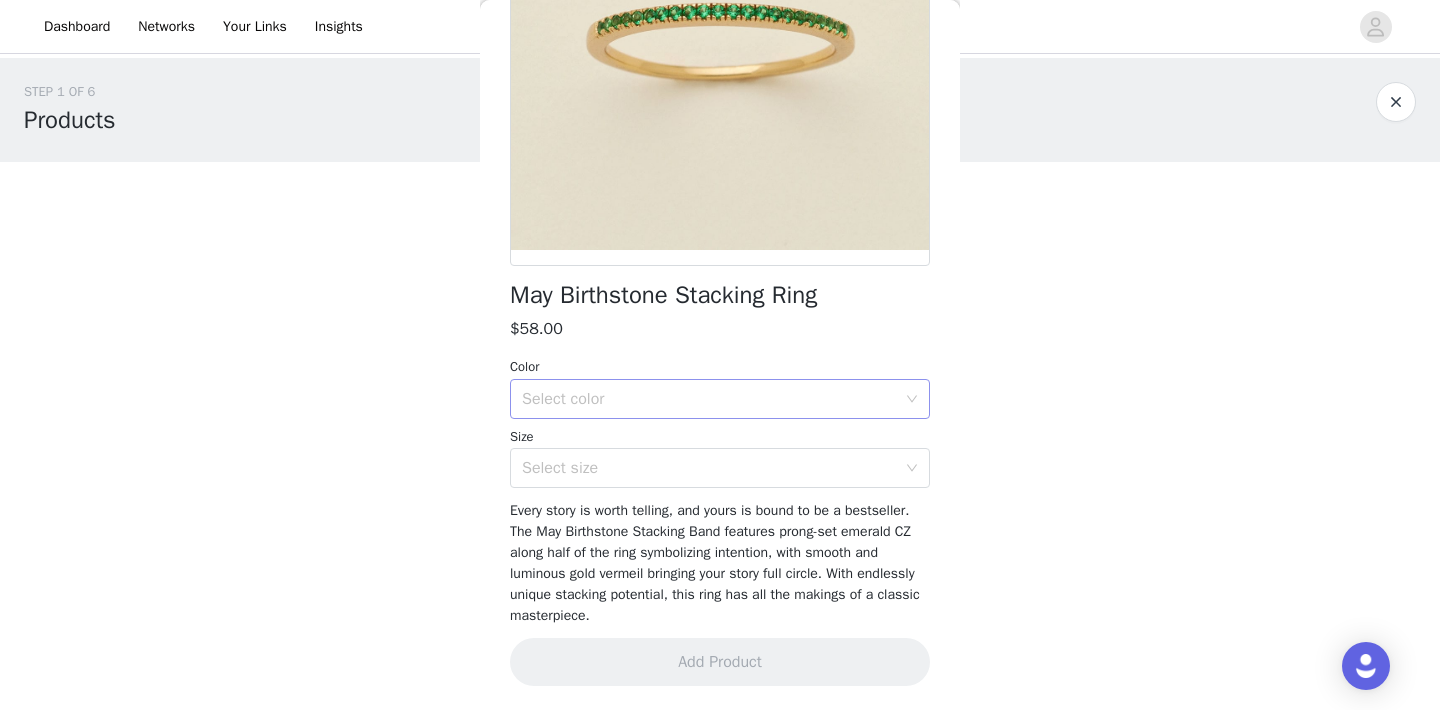 click on "Select color" at bounding box center [713, 399] 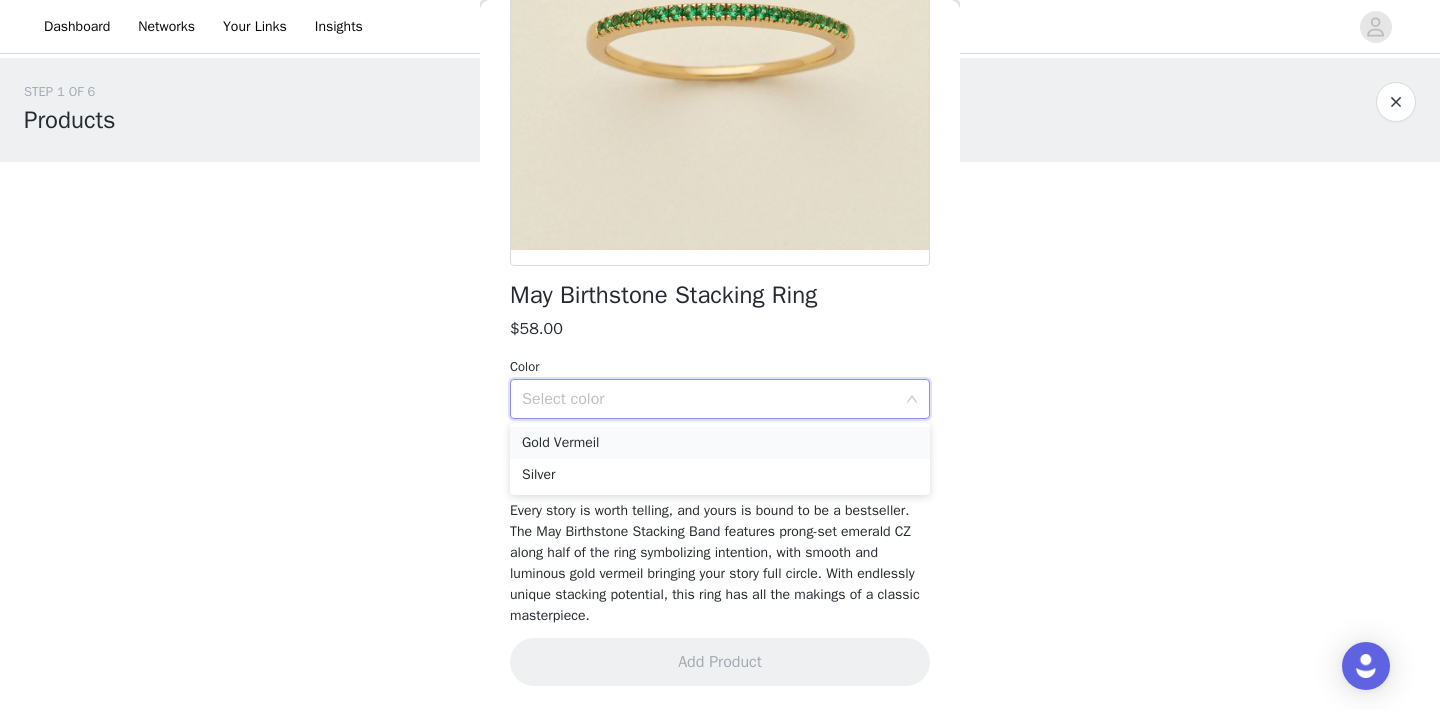 click on "Gold Vermeil" at bounding box center [720, 443] 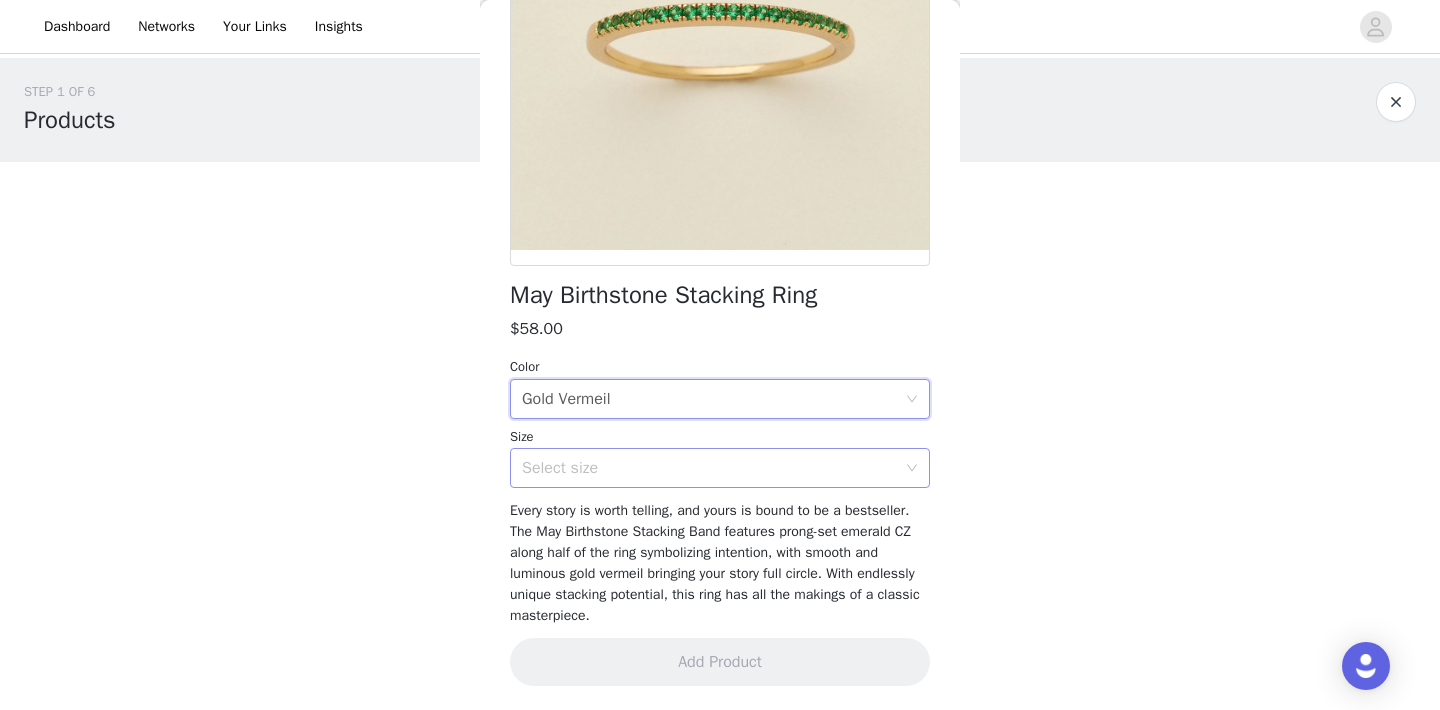 click on "Select size" at bounding box center (709, 468) 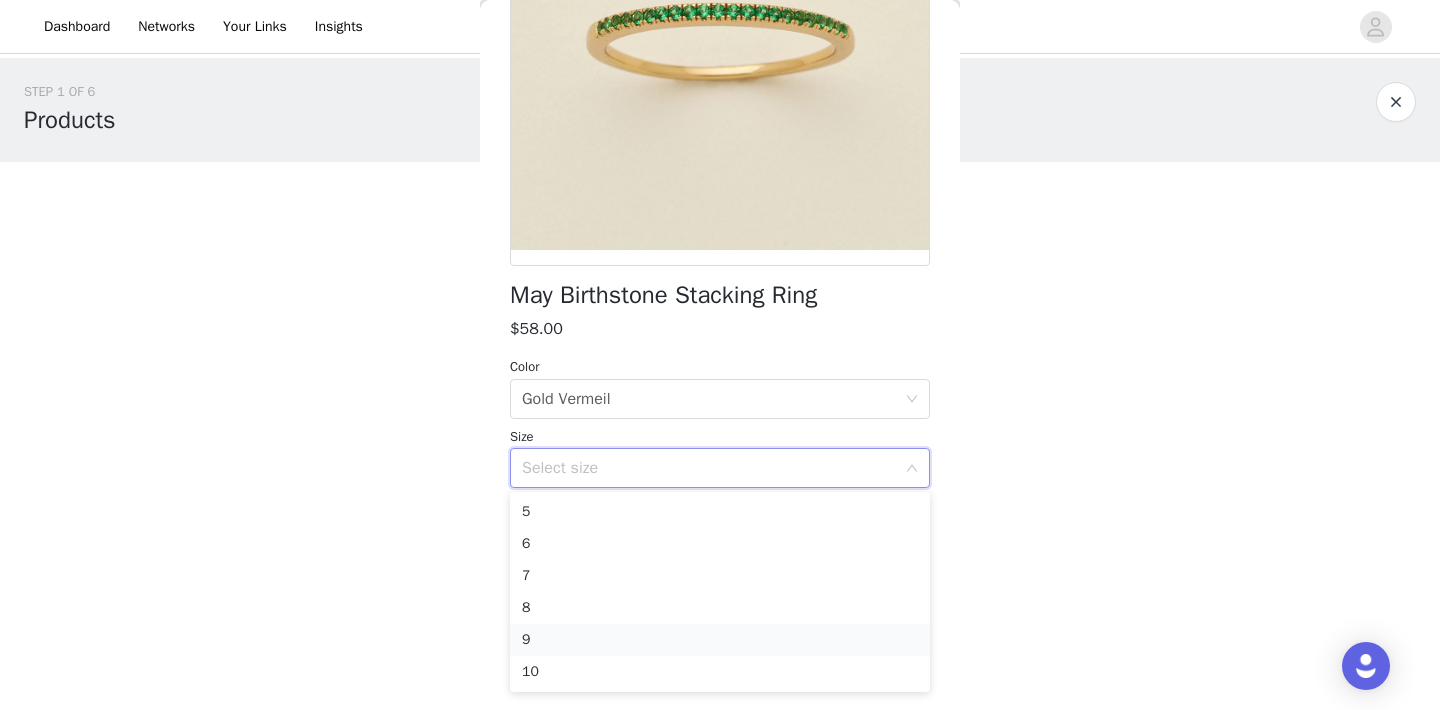click on "9" at bounding box center [720, 640] 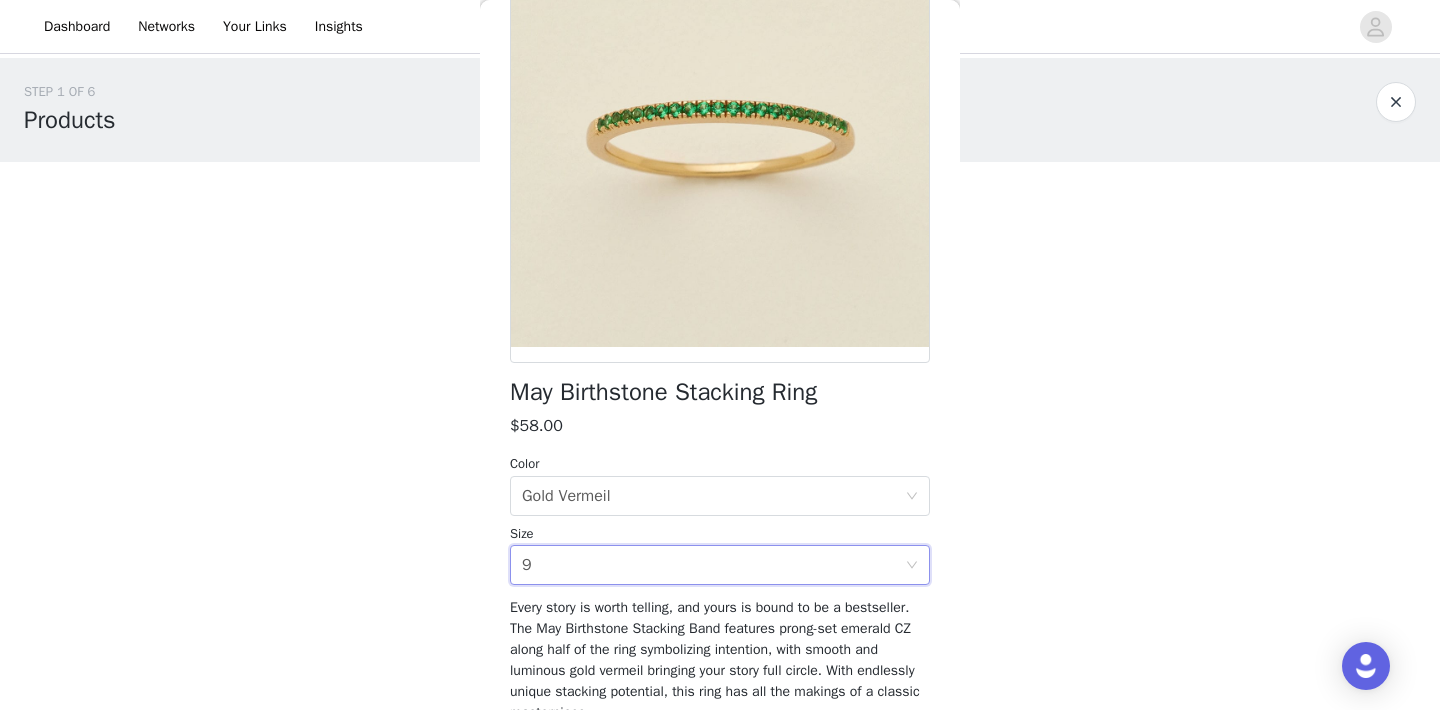 scroll, scrollTop: 284, scrollLeft: 0, axis: vertical 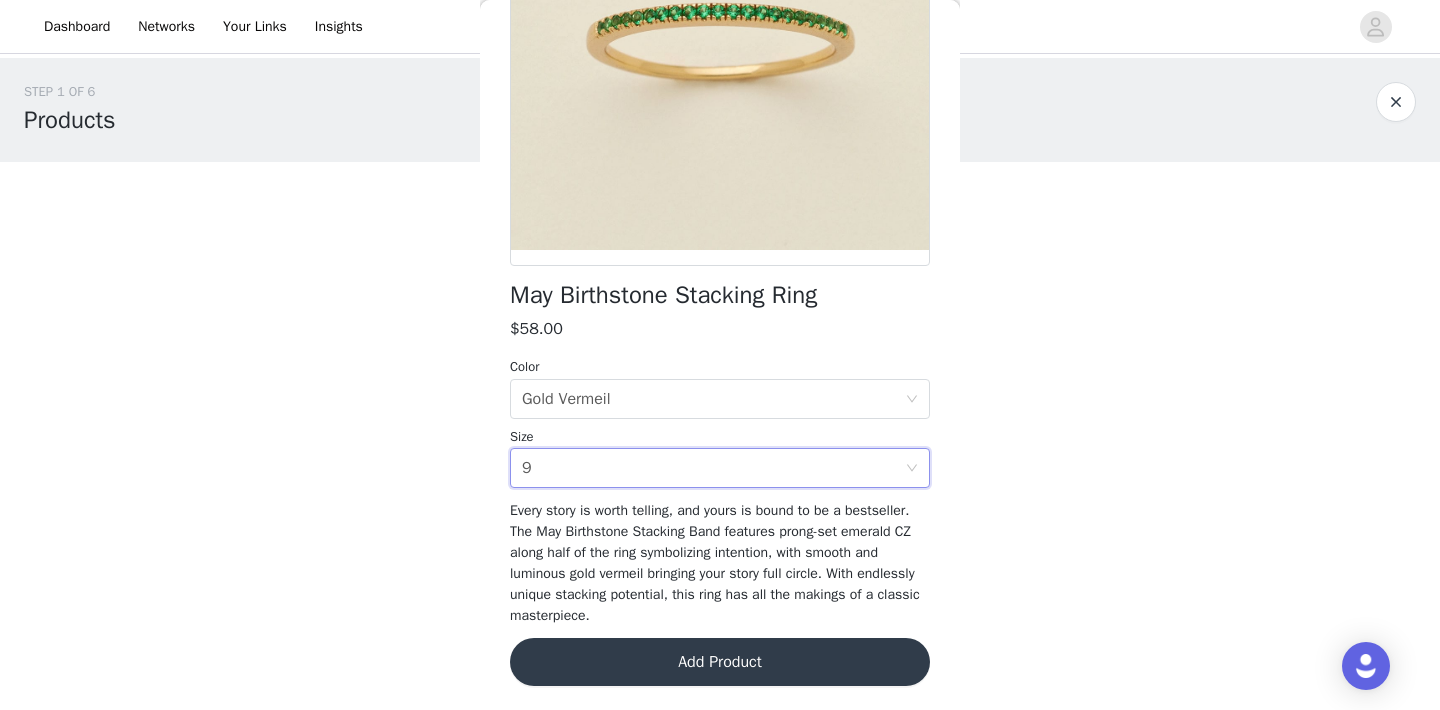 click on "Add Product" at bounding box center [720, 662] 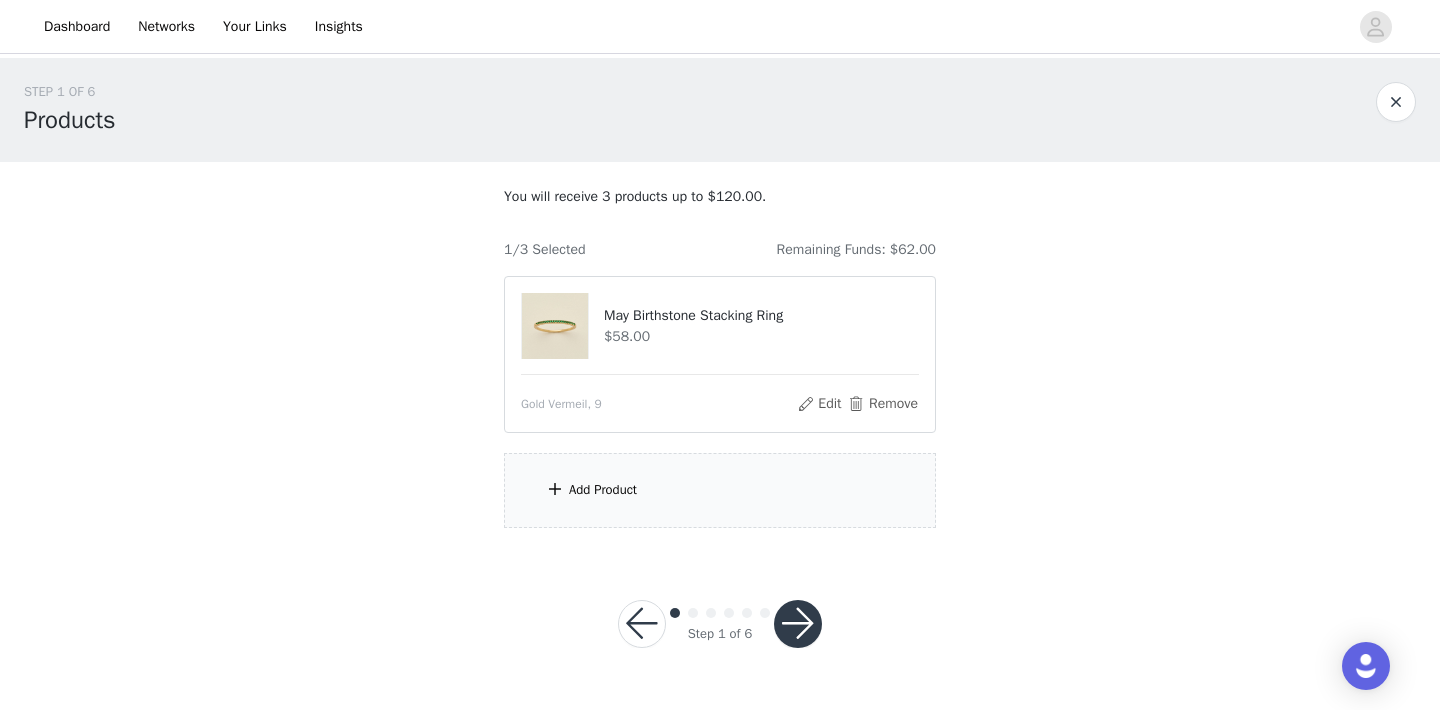 click on "Add Product" at bounding box center (603, 490) 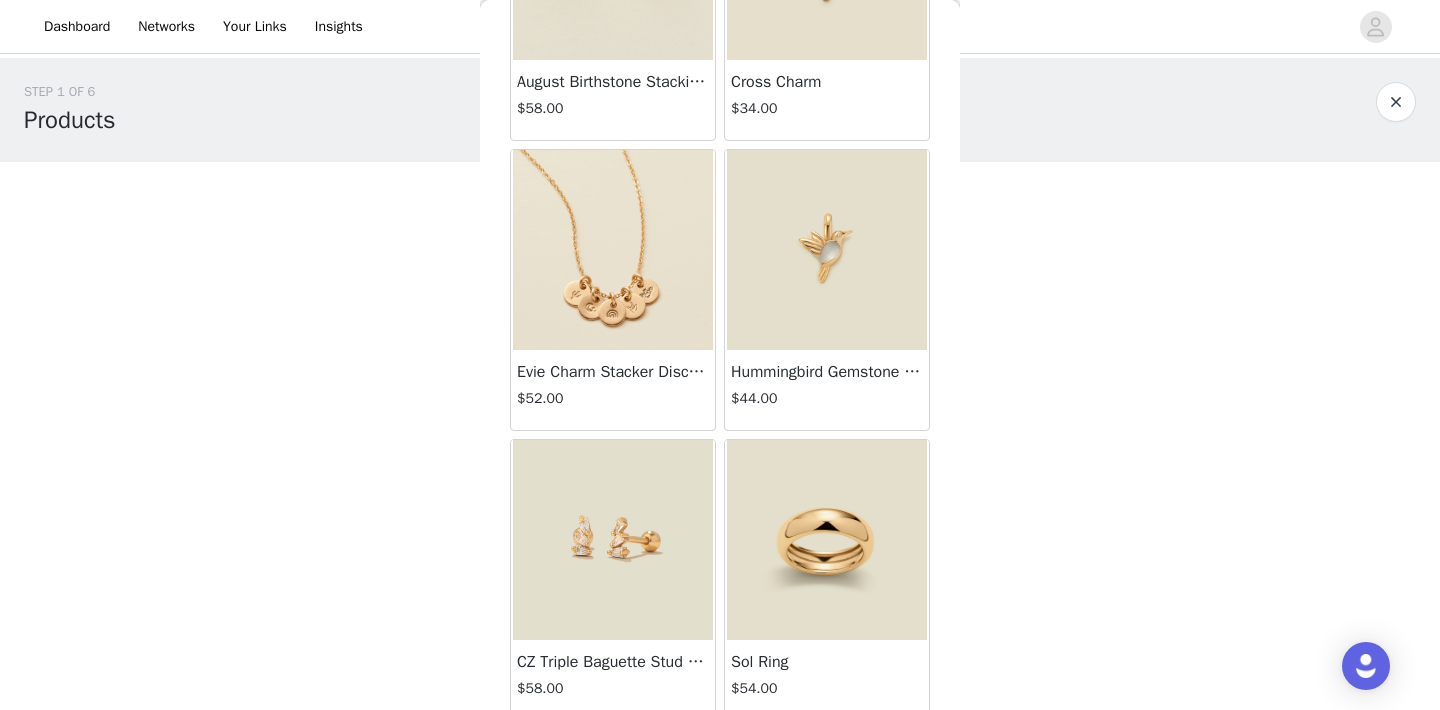 scroll, scrollTop: 24311, scrollLeft: 0, axis: vertical 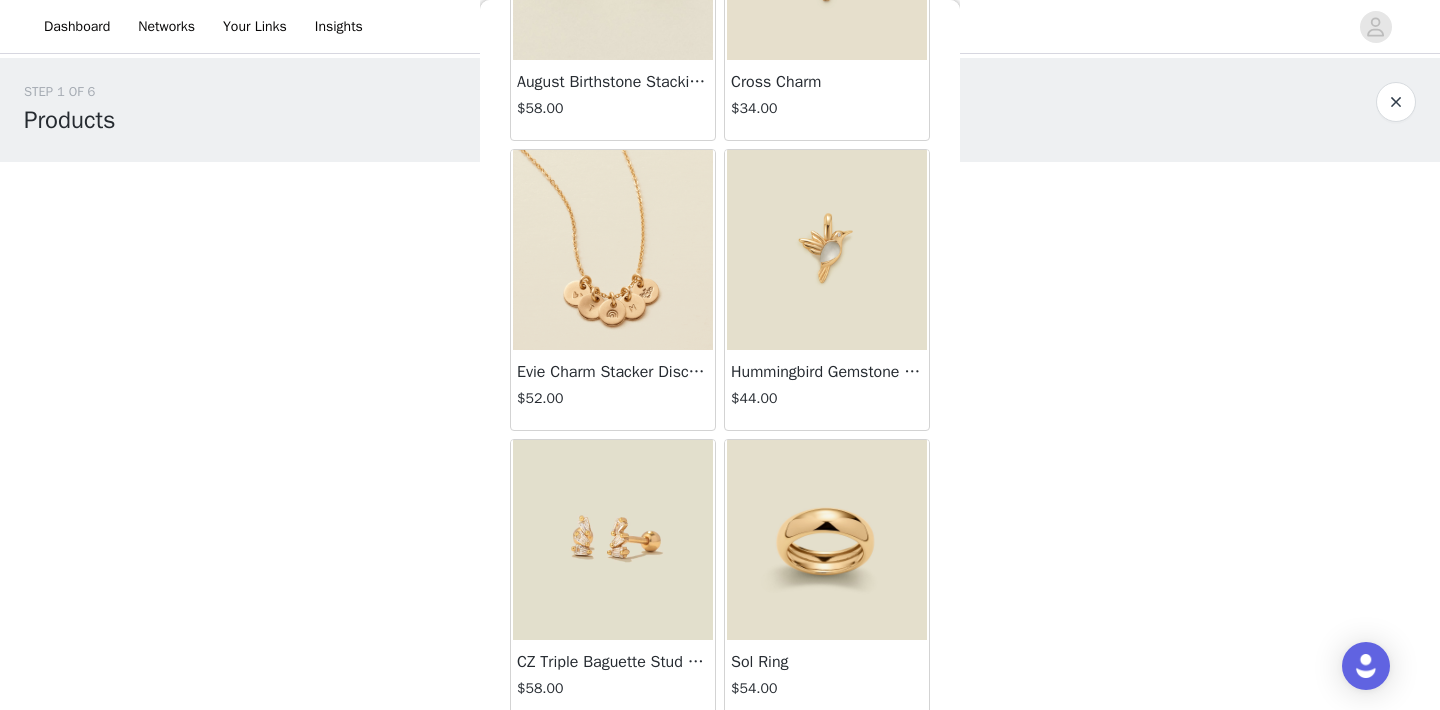 click at bounding box center [613, 250] 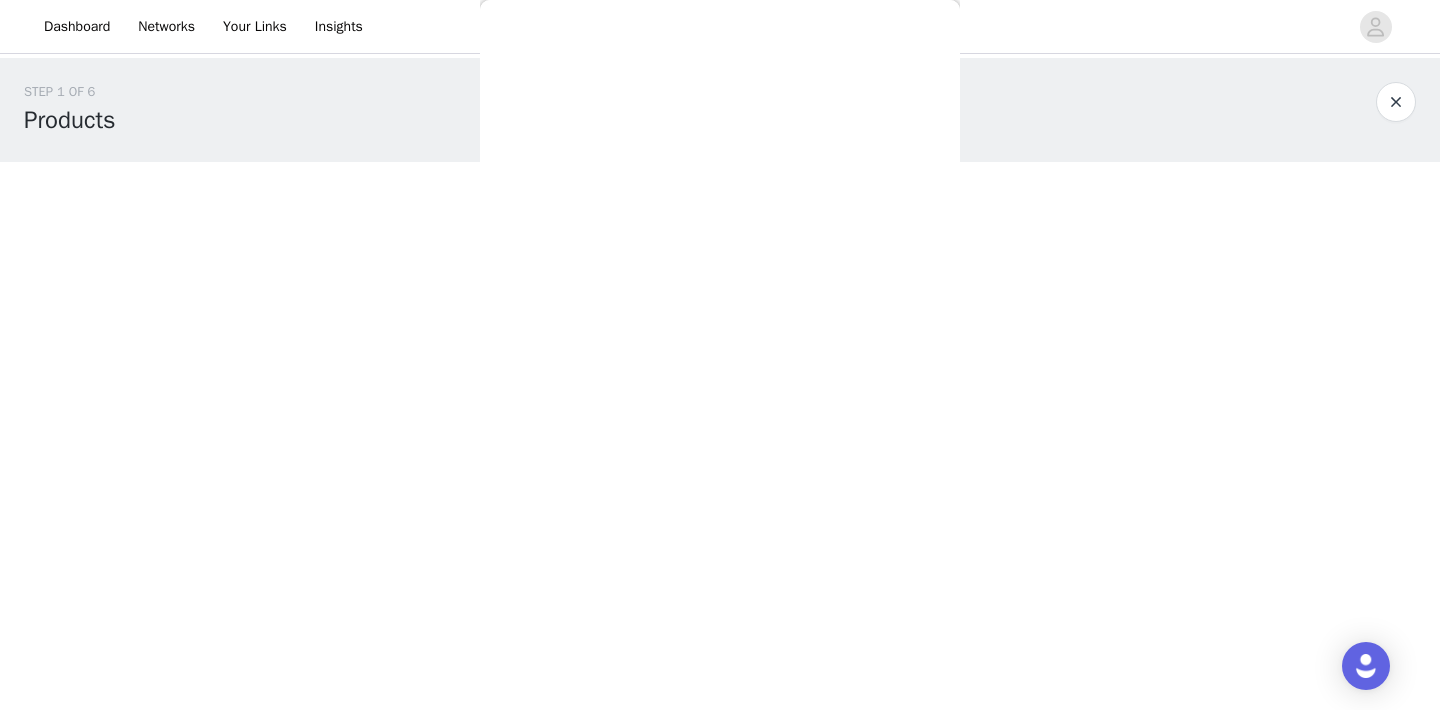 scroll, scrollTop: 353, scrollLeft: 0, axis: vertical 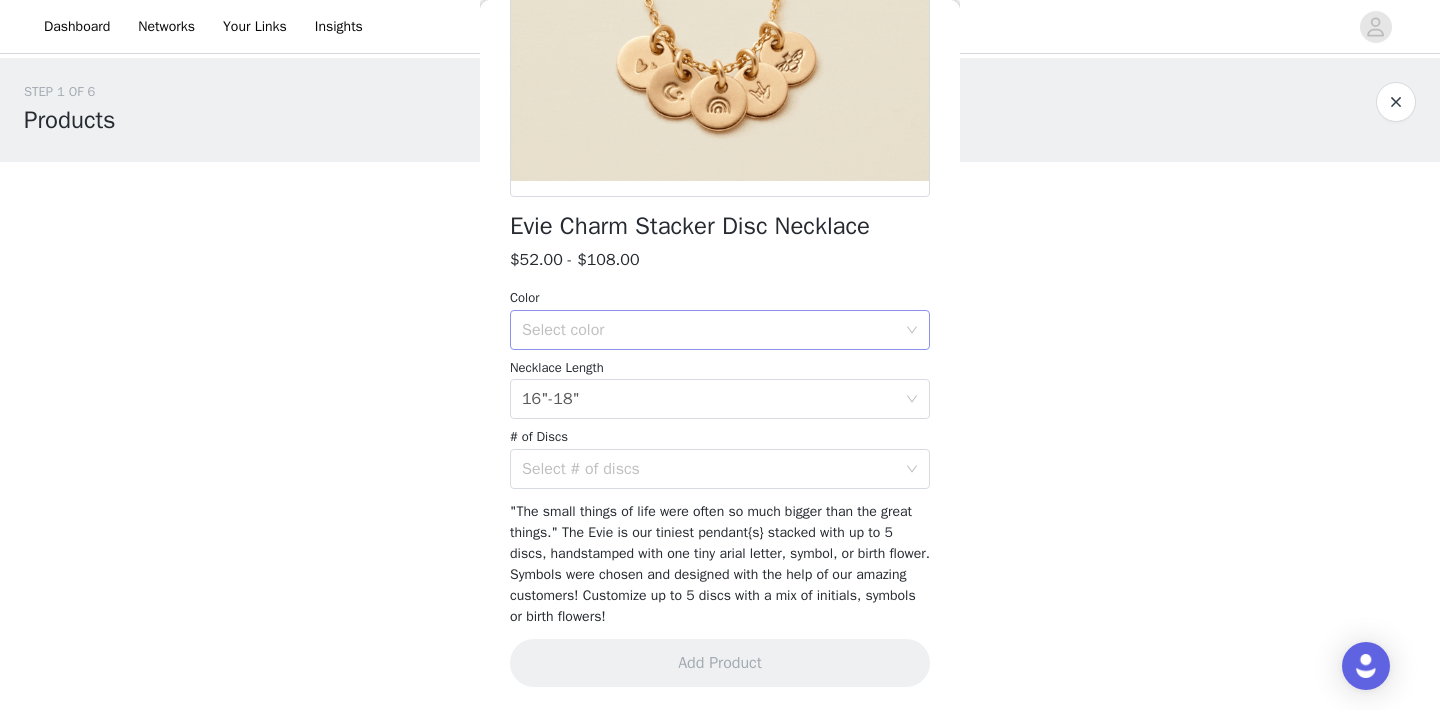 click on "Select color" at bounding box center (709, 330) 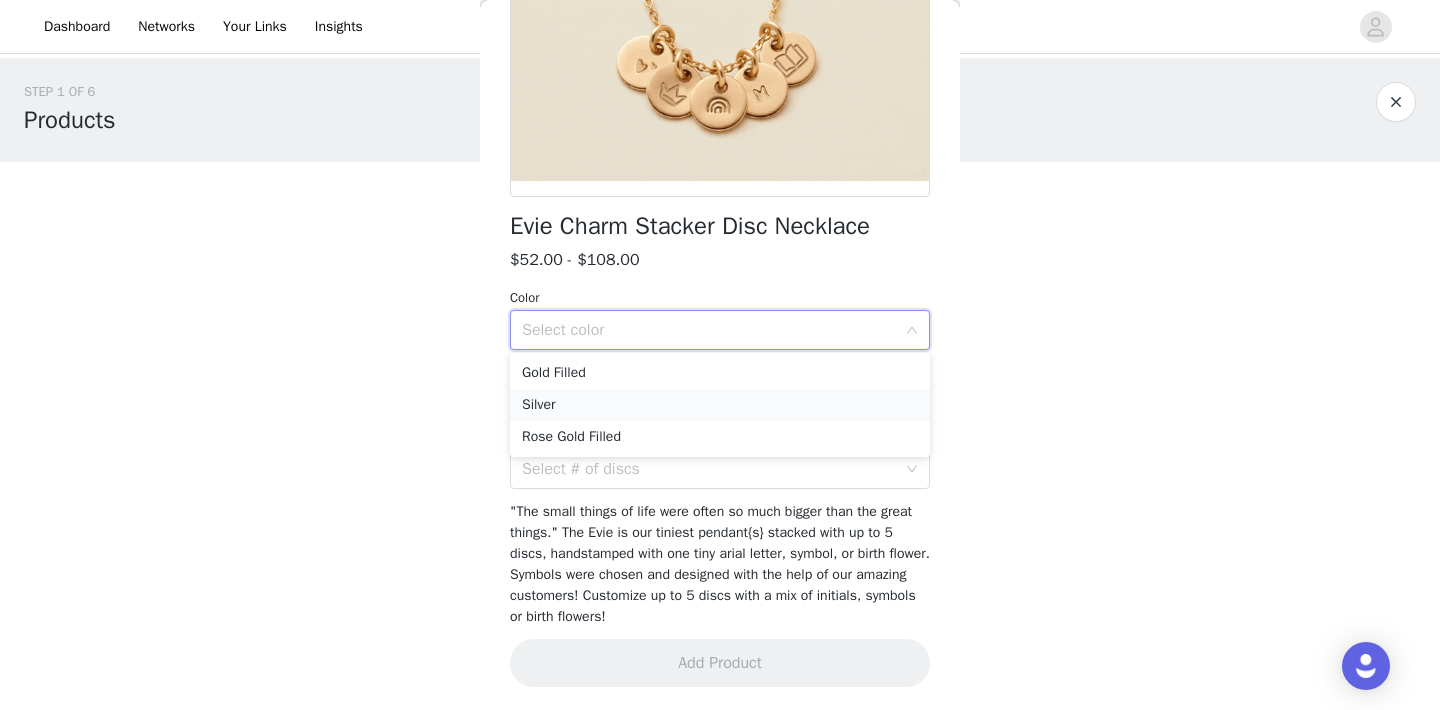 click on "Silver" at bounding box center [720, 405] 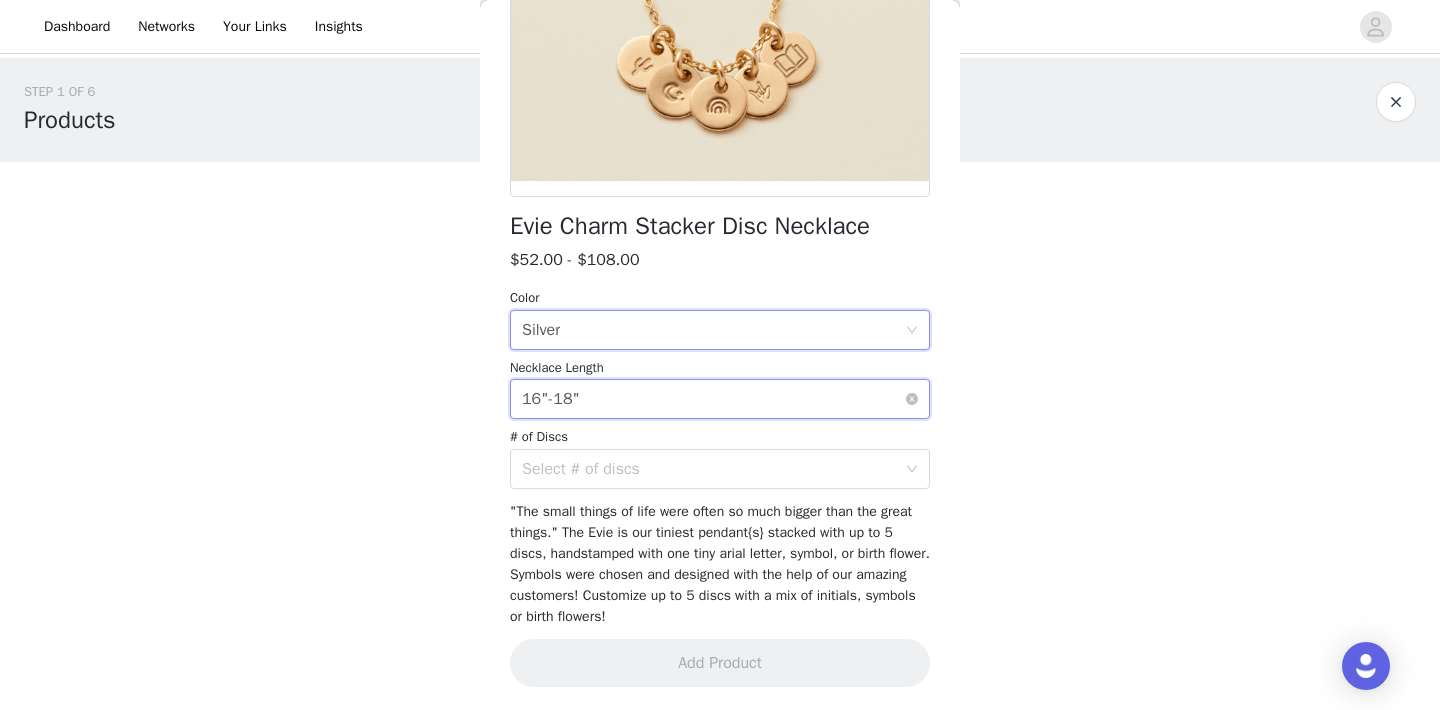 click on "Select necklace length 16"-18"" at bounding box center (713, 399) 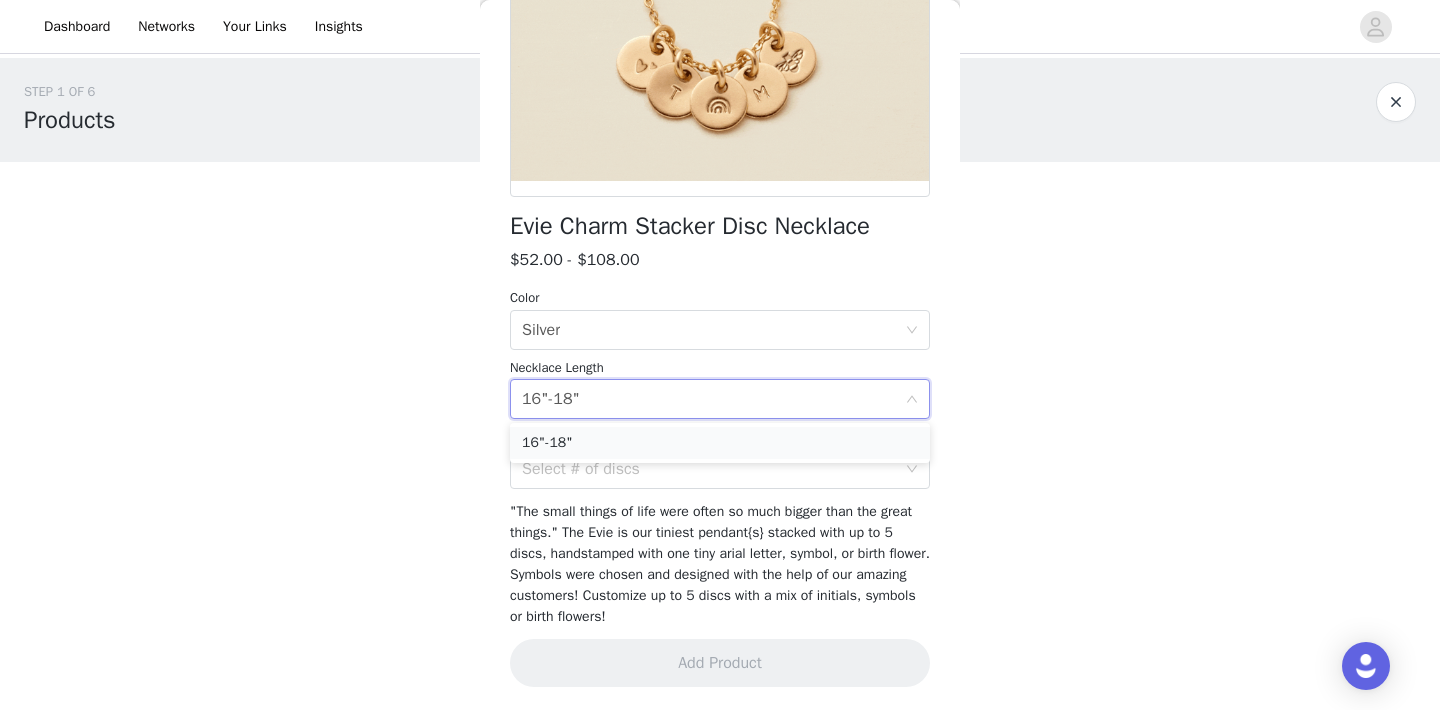 click on "16"-18"" at bounding box center (720, 443) 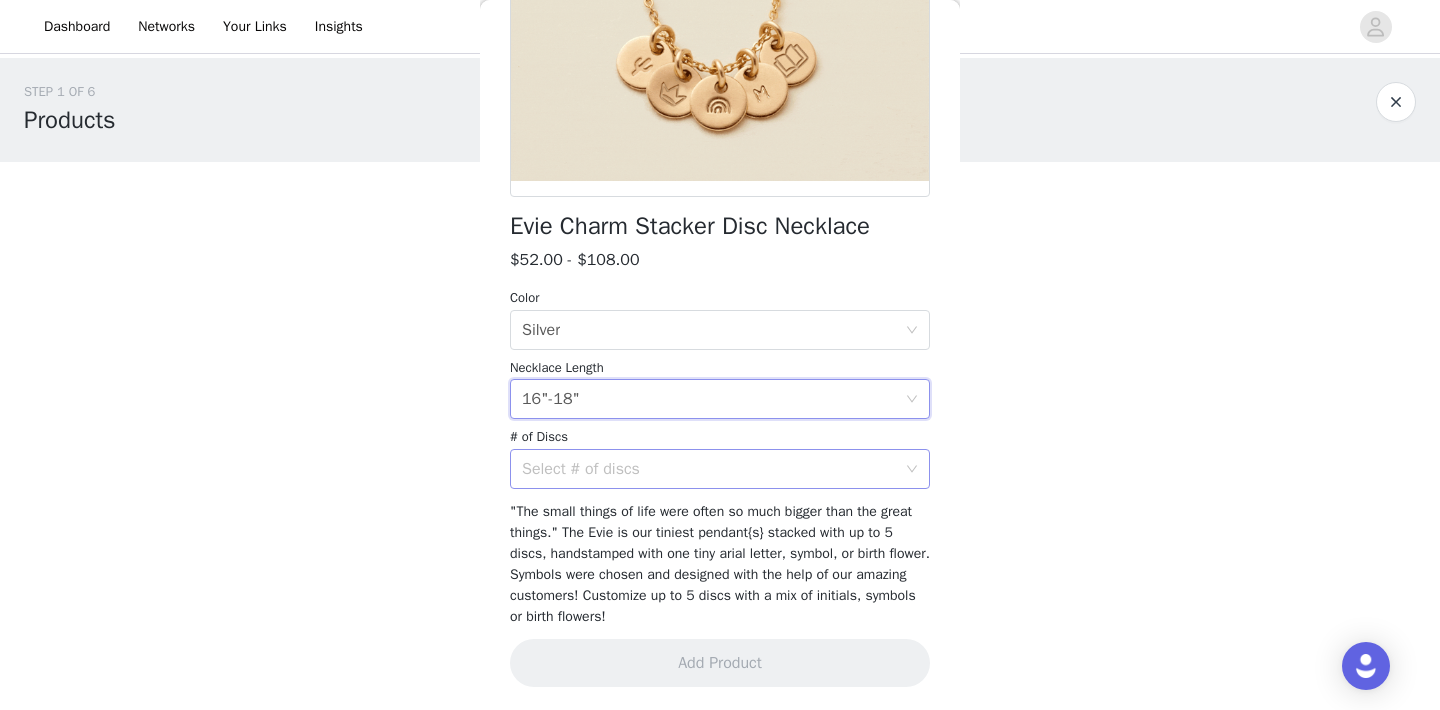 click on "Select # of discs" at bounding box center (709, 469) 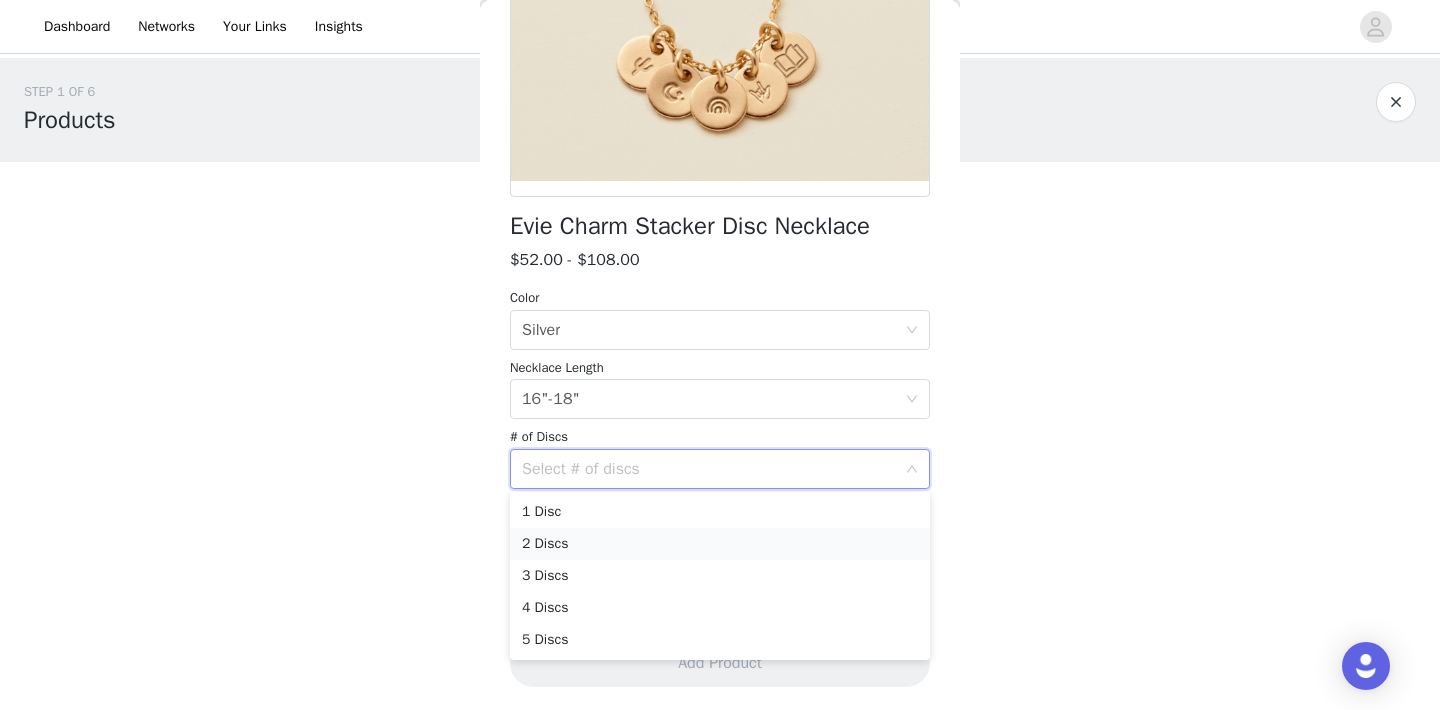 click on "2 Discs" at bounding box center [720, 544] 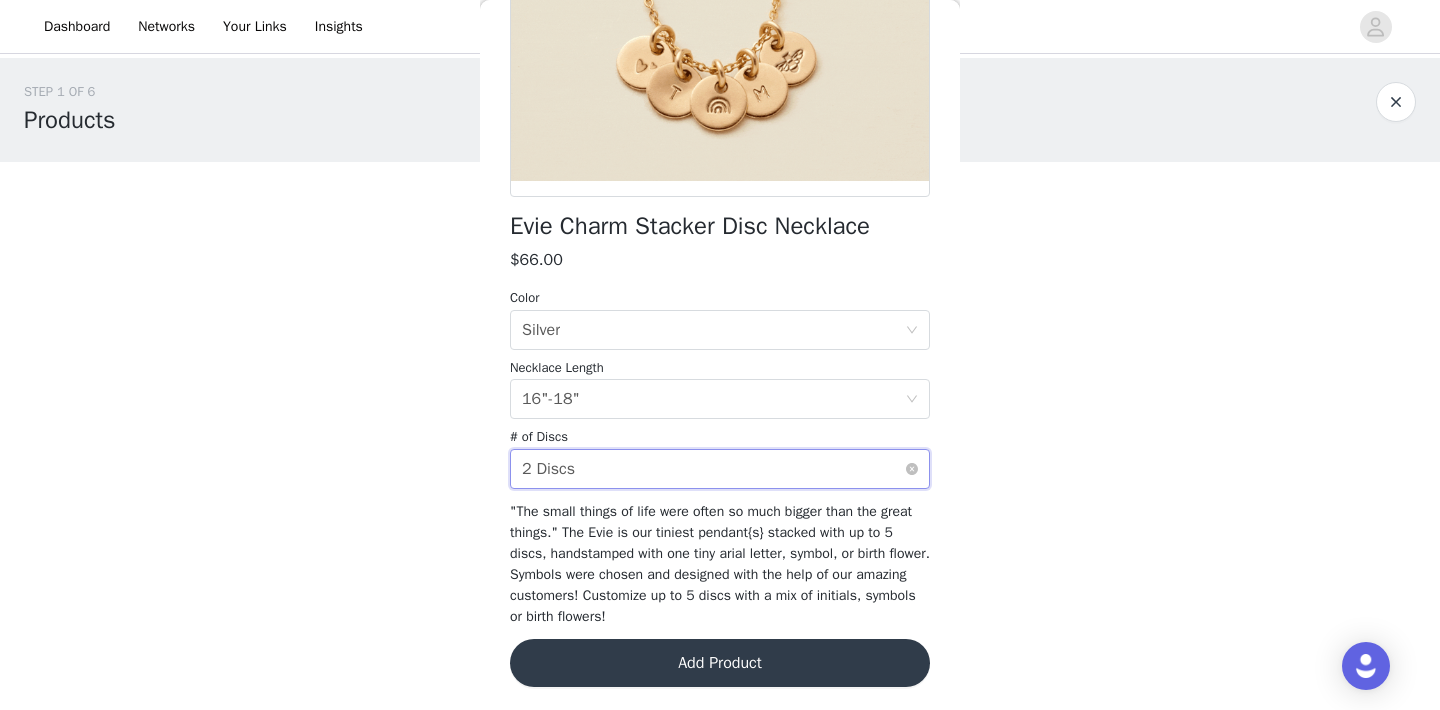 click on "Select # of discs 2 Discs" at bounding box center [713, 469] 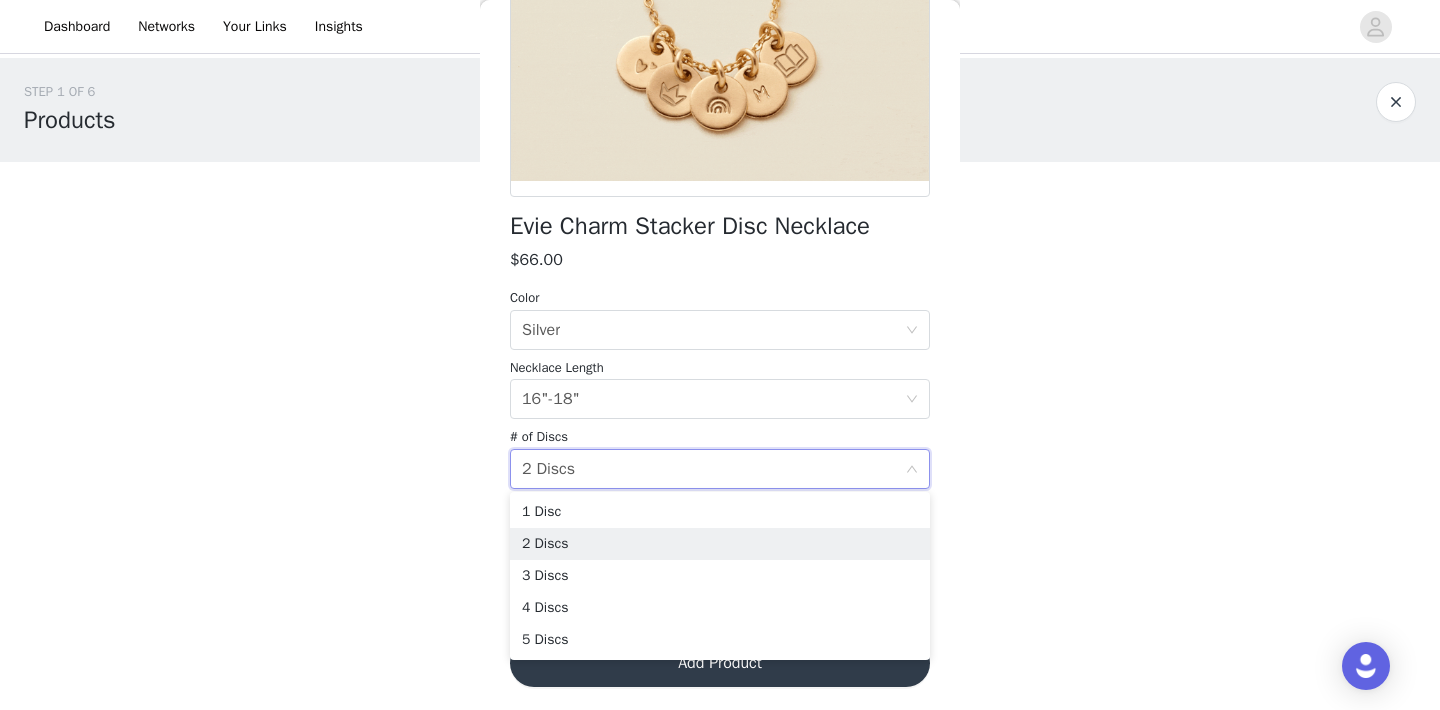 click on "1 Disc 2 Discs 3 Discs 4 Discs 5 Discs" at bounding box center (720, 576) 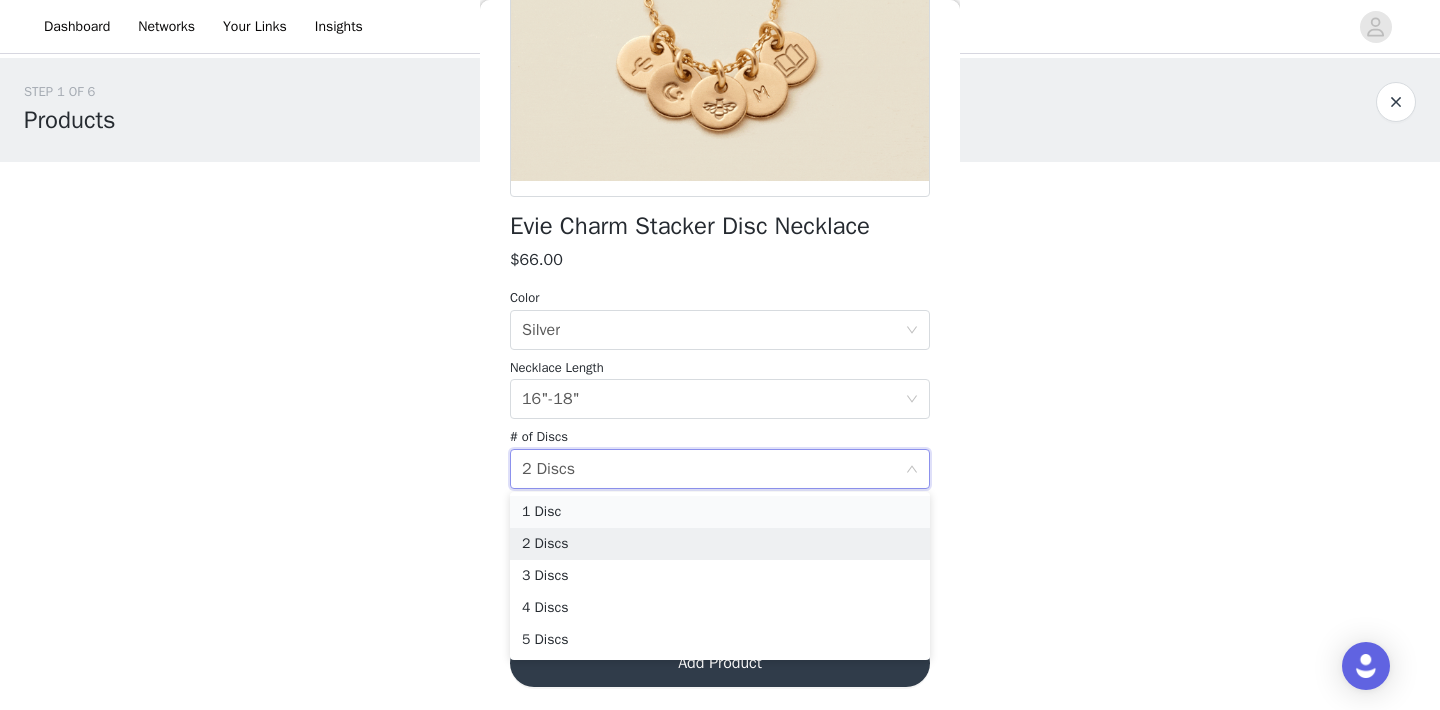 click on "1 Disc" at bounding box center (720, 512) 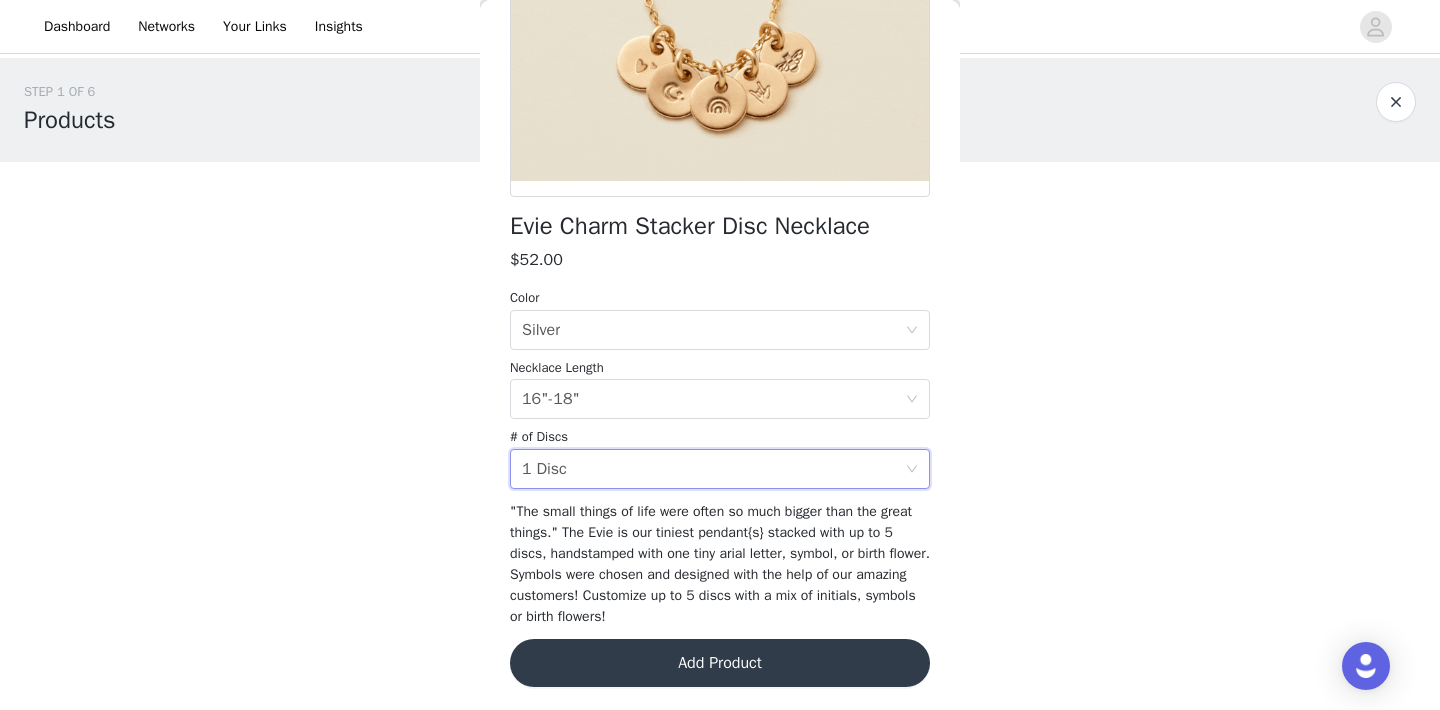 click on "Evie Charm Stacker Disc Necklace" at bounding box center (690, 226) 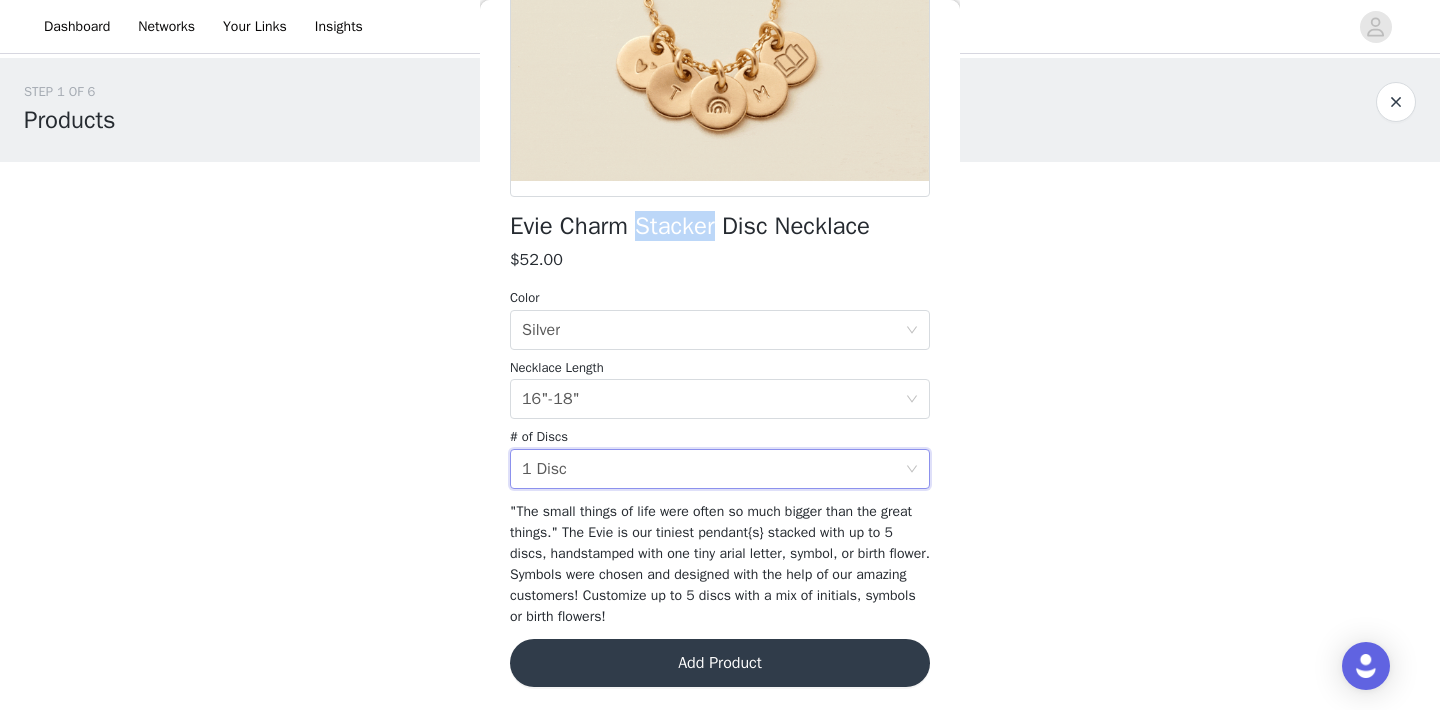 click on "Evie Charm Stacker Disc Necklace" at bounding box center (690, 226) 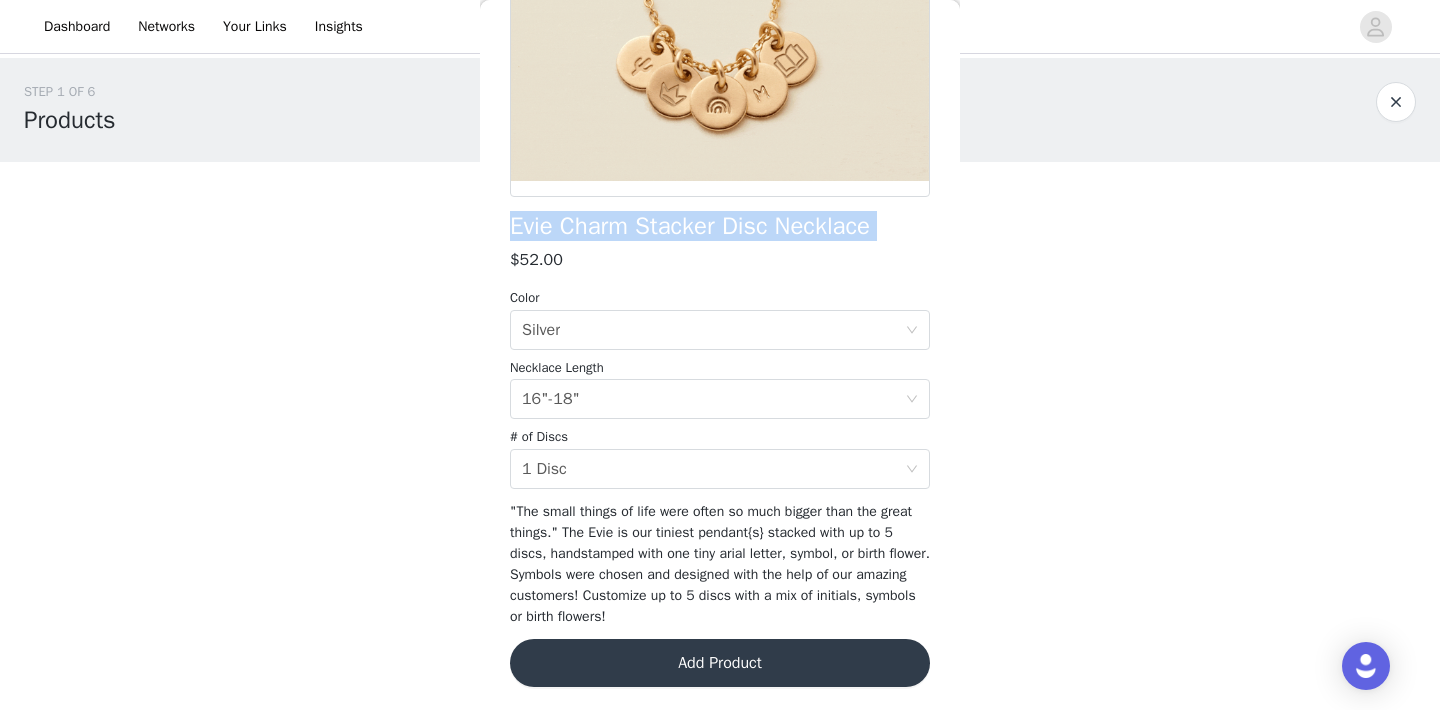click on "Evie Charm Stacker Disc Necklace" at bounding box center [690, 226] 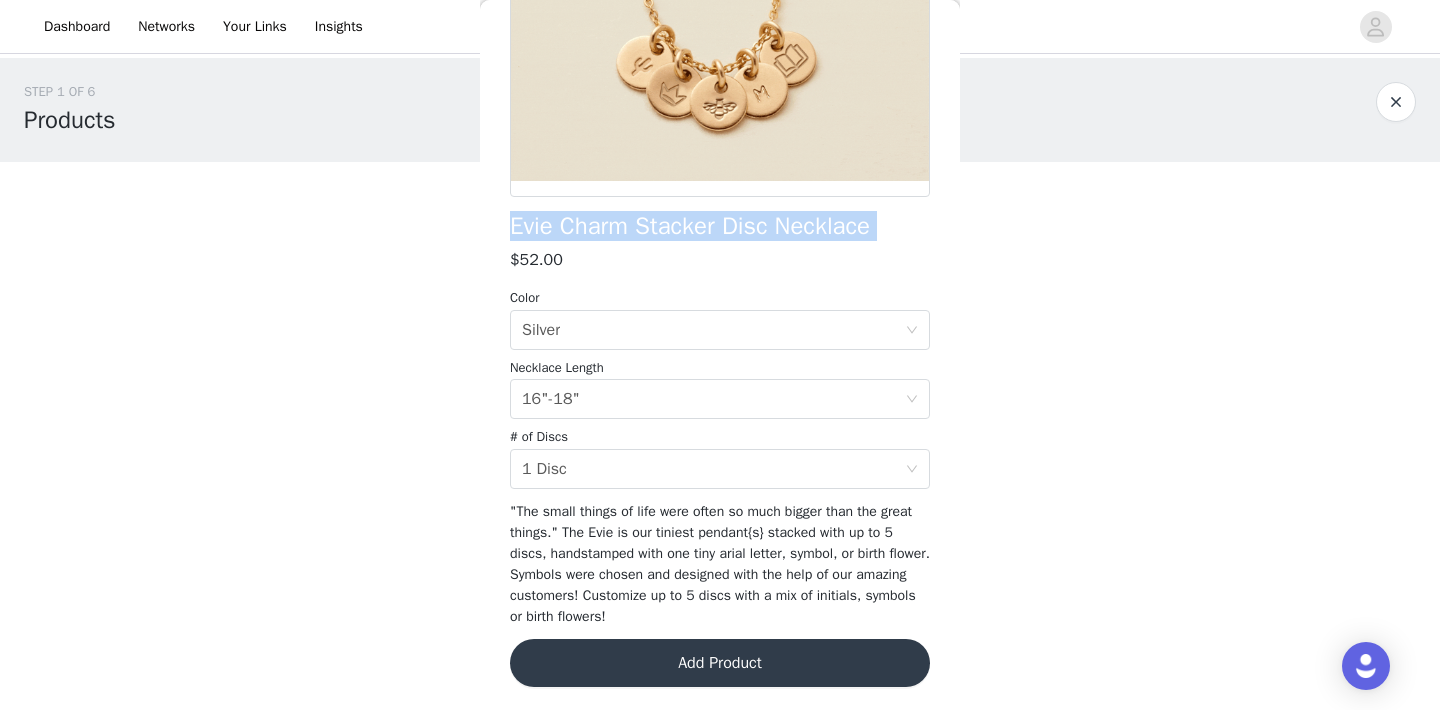 copy on "Evie Charm Stacker Disc Necklace" 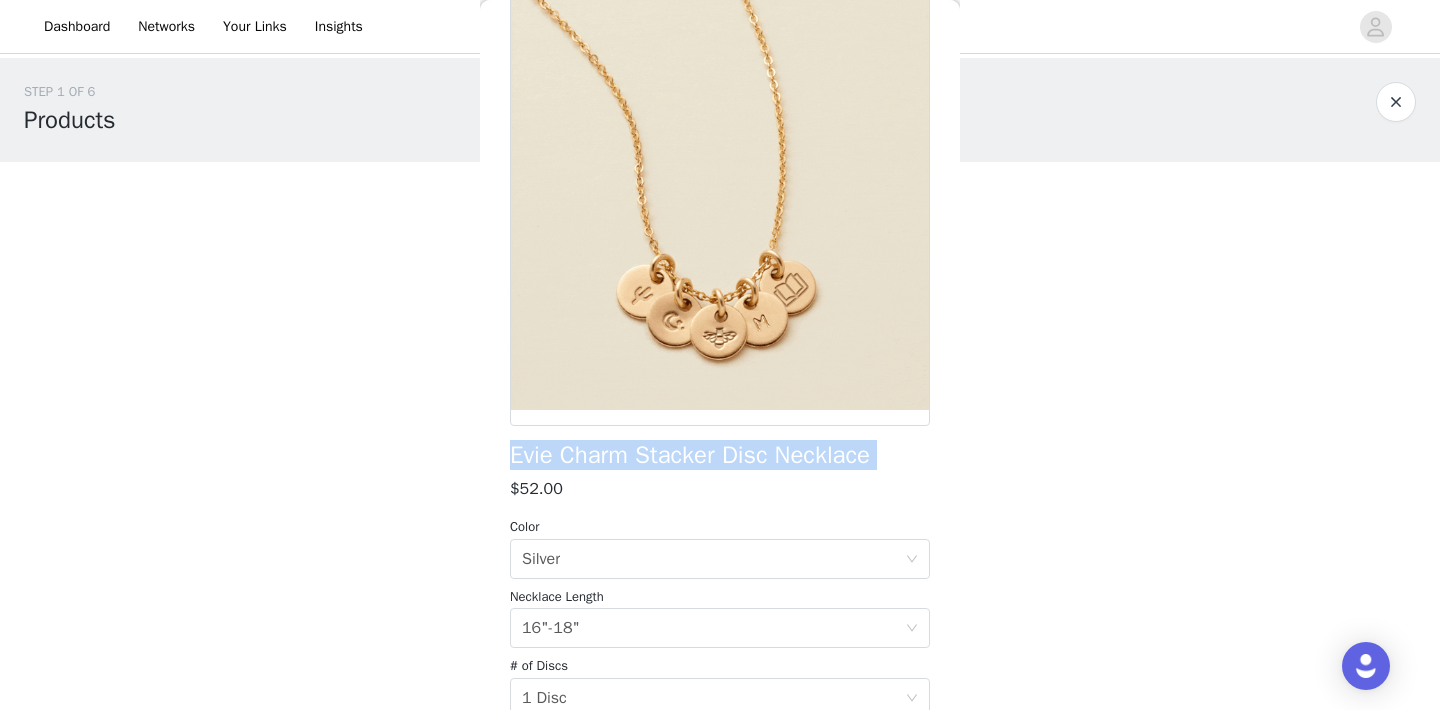 scroll, scrollTop: 11, scrollLeft: 0, axis: vertical 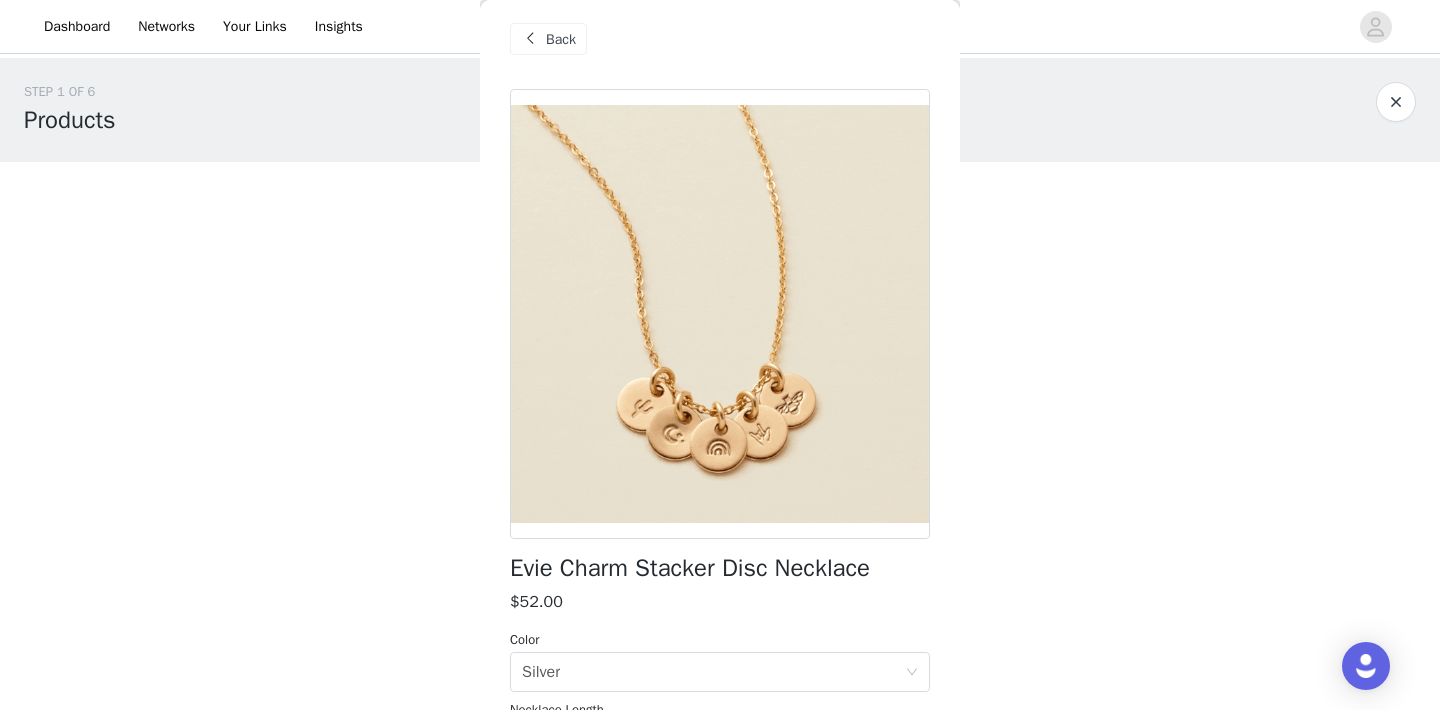 click on "Back" at bounding box center [561, 39] 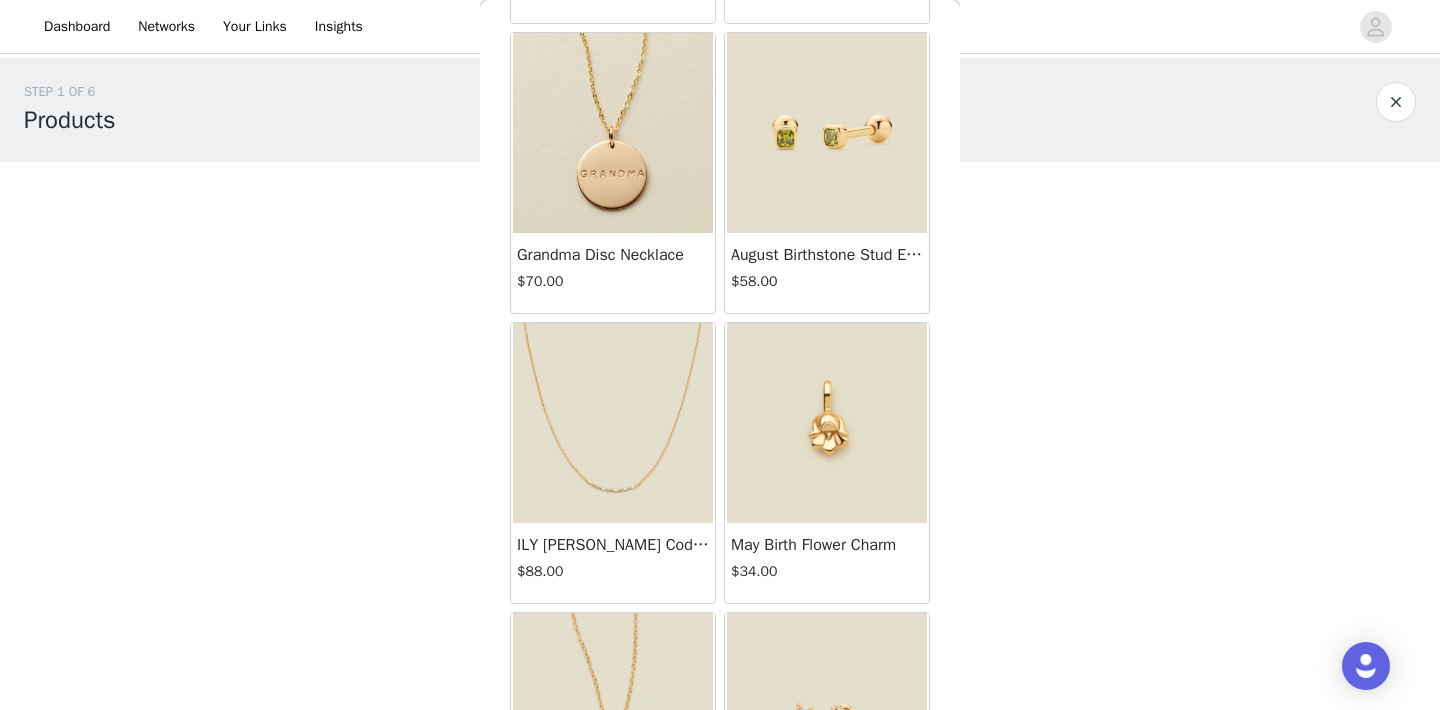 scroll, scrollTop: 8177, scrollLeft: 0, axis: vertical 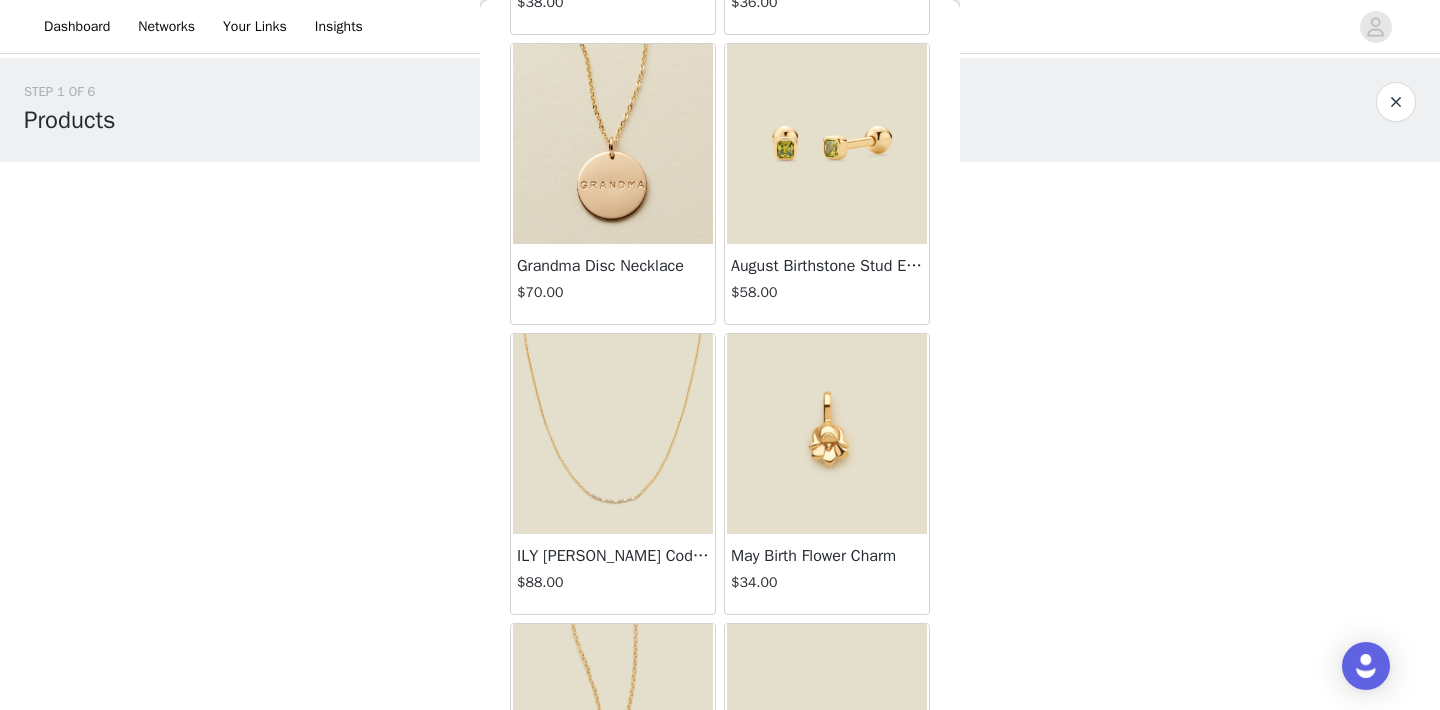 click at bounding box center (613, 144) 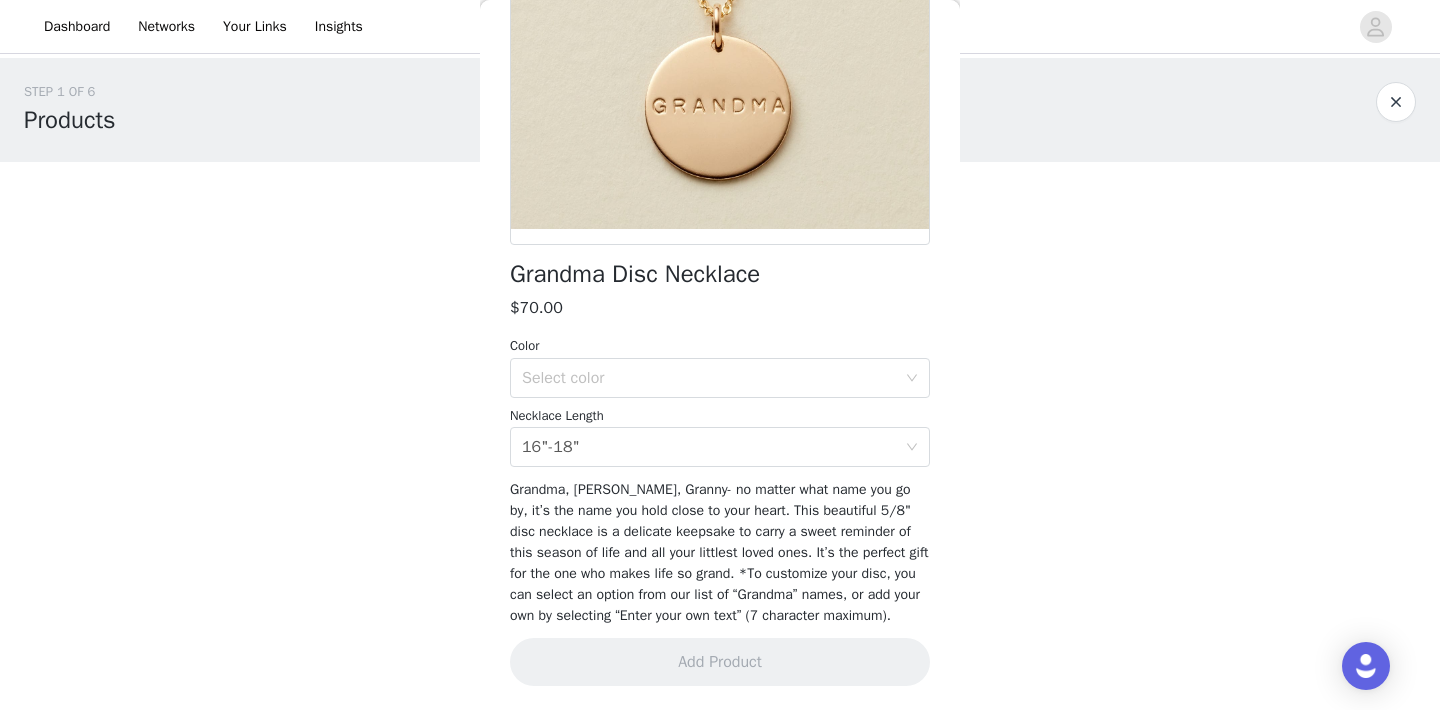 scroll, scrollTop: 326, scrollLeft: 0, axis: vertical 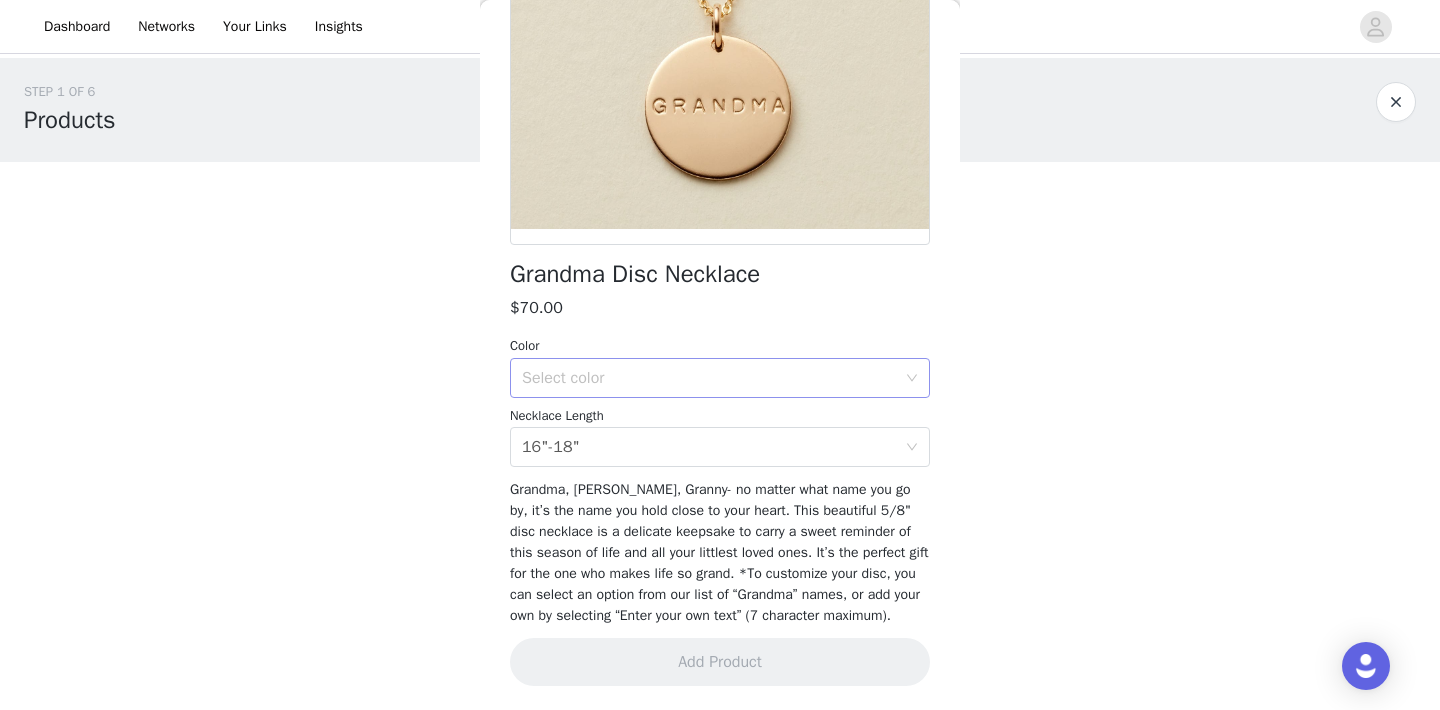 click on "Select color" at bounding box center [709, 378] 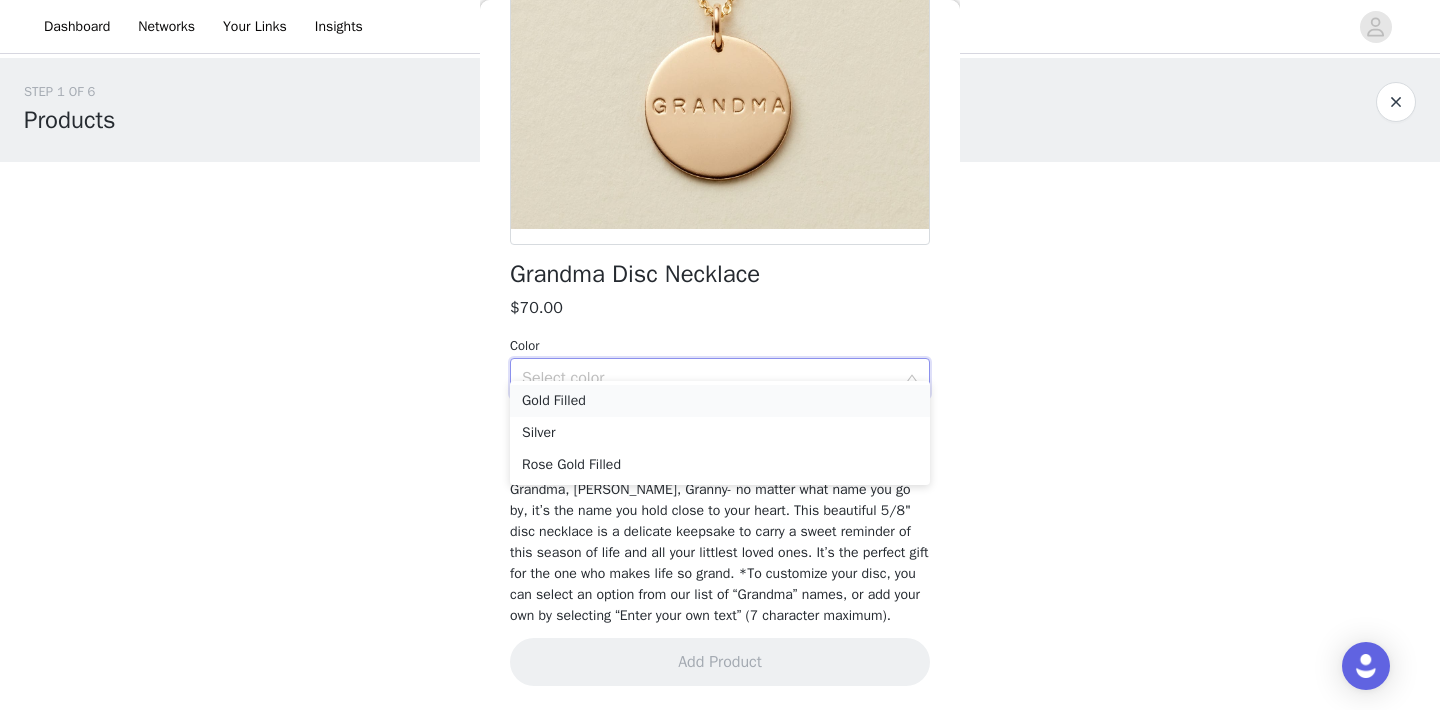 click on "Gold Filled" at bounding box center (720, 401) 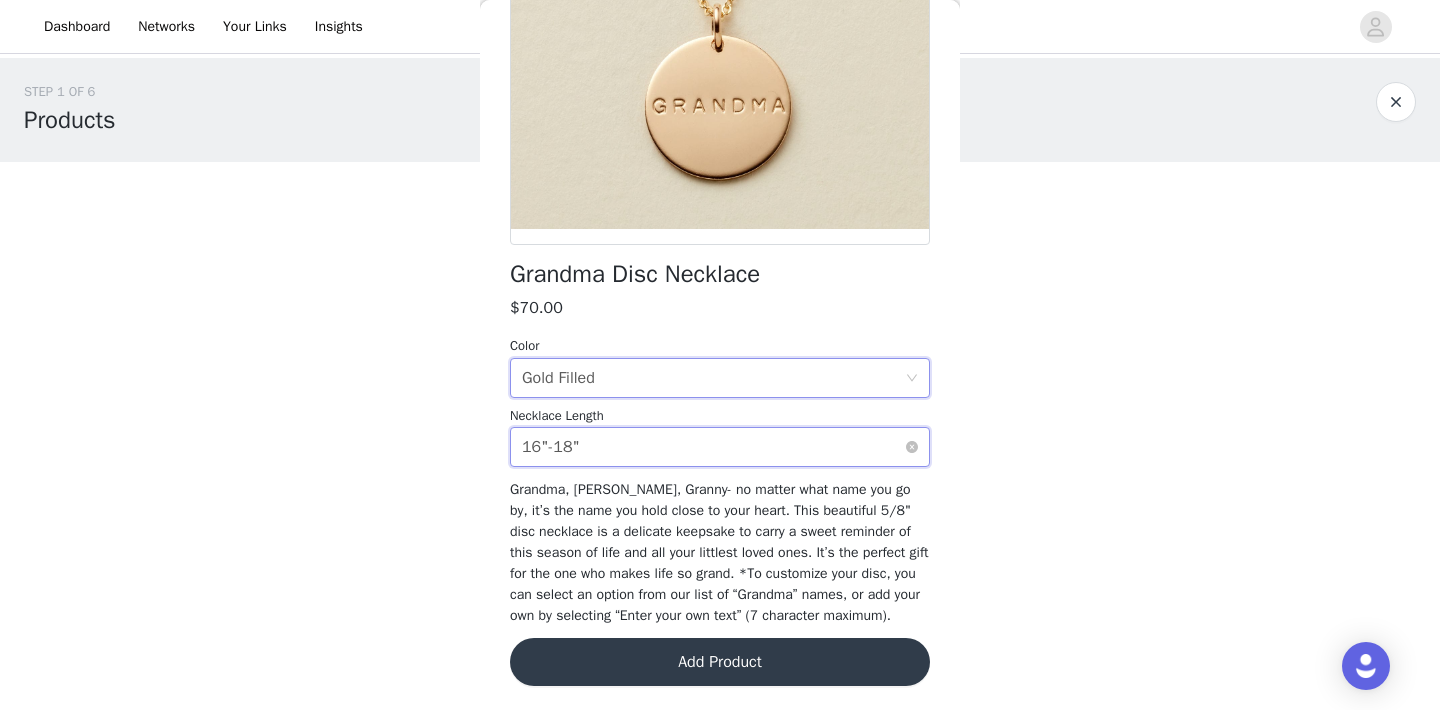 click on "Select necklace length 16"-18"" at bounding box center (713, 447) 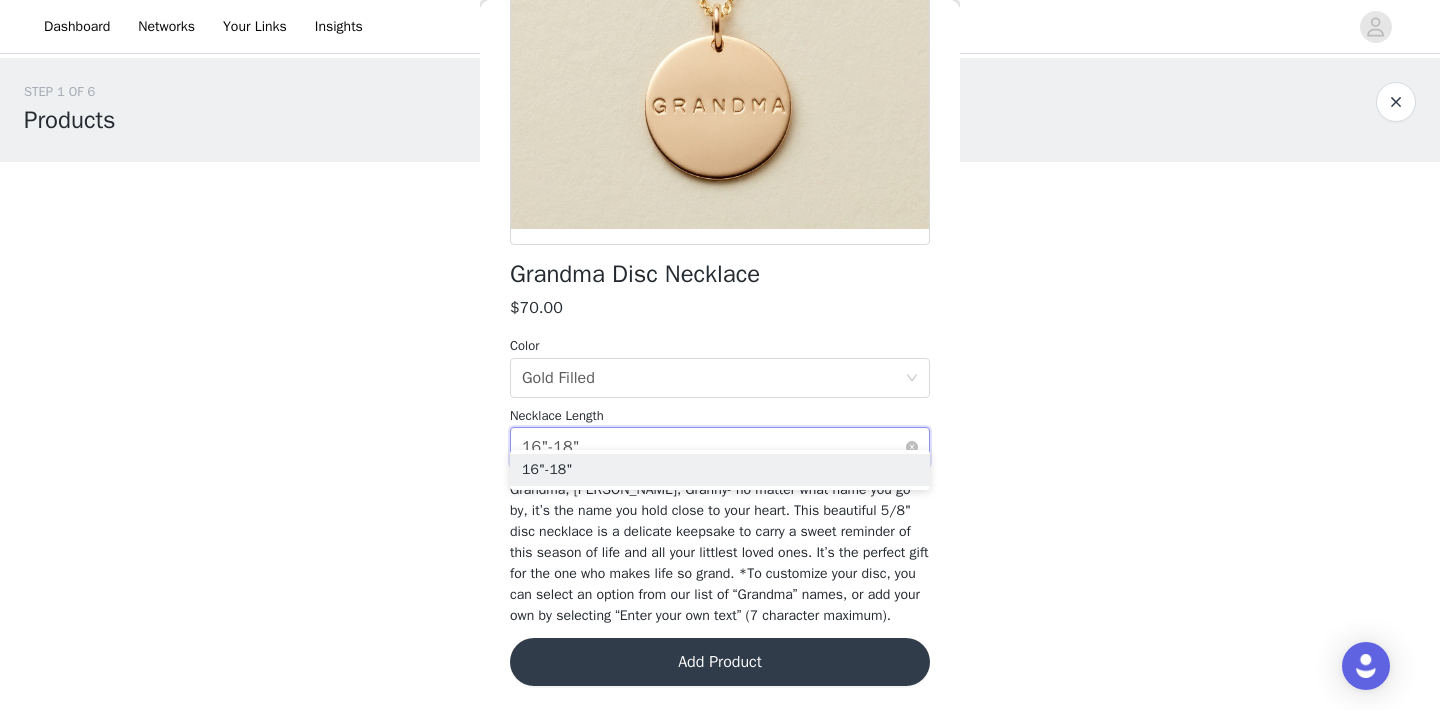 click on "Select necklace length 16"-18"" at bounding box center (713, 447) 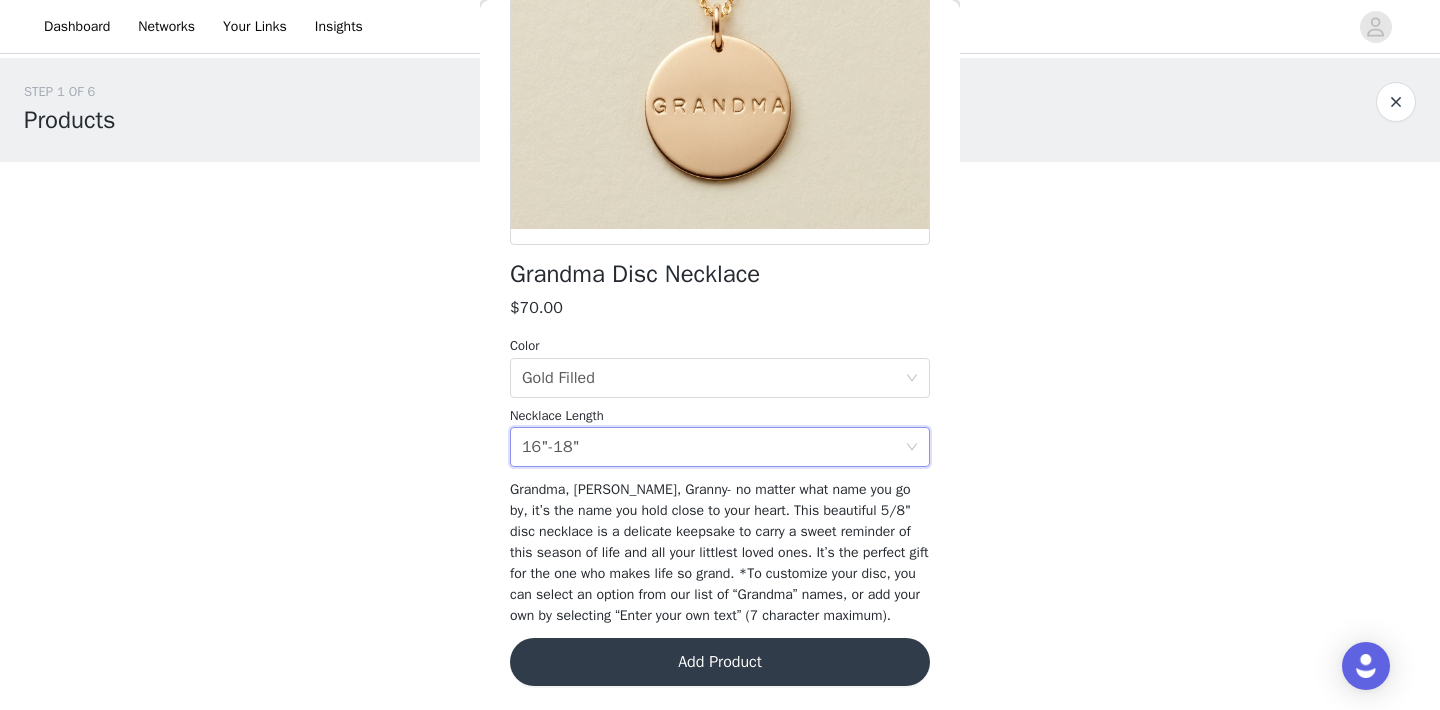 click on "Grandma, [PERSON_NAME], Granny- no matter what name you go by, it’s the name you hold close to your heart. This beautiful 5/8" disc necklace is a delicate keepsake to carry a sweet reminder of this season of life and all your littlest loved ones. It’s the perfect gift for the one who makes life so grand. *To customize your disc, you can select an option from our list of “Grandma” names, or add your own by selecting “Enter your own text” (7 character maximum)." at bounding box center (720, 552) 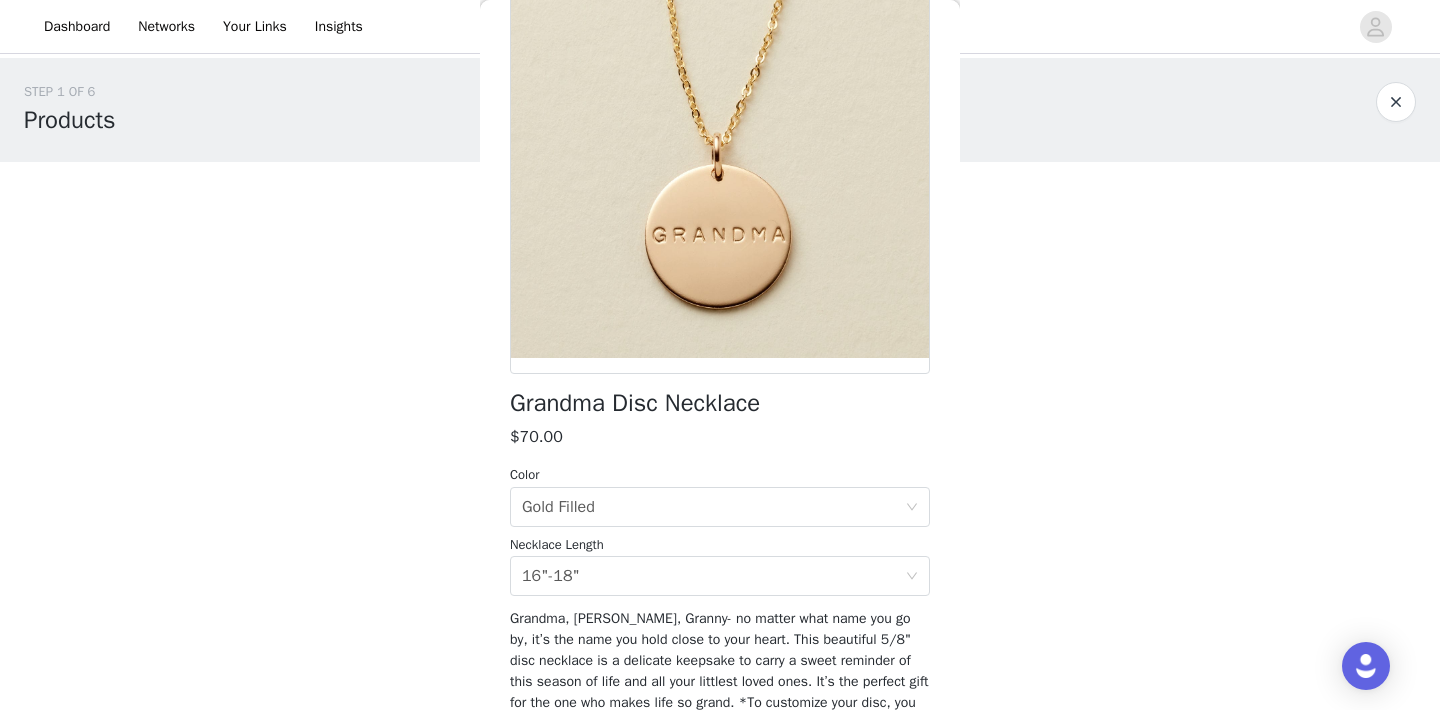 scroll, scrollTop: 0, scrollLeft: 0, axis: both 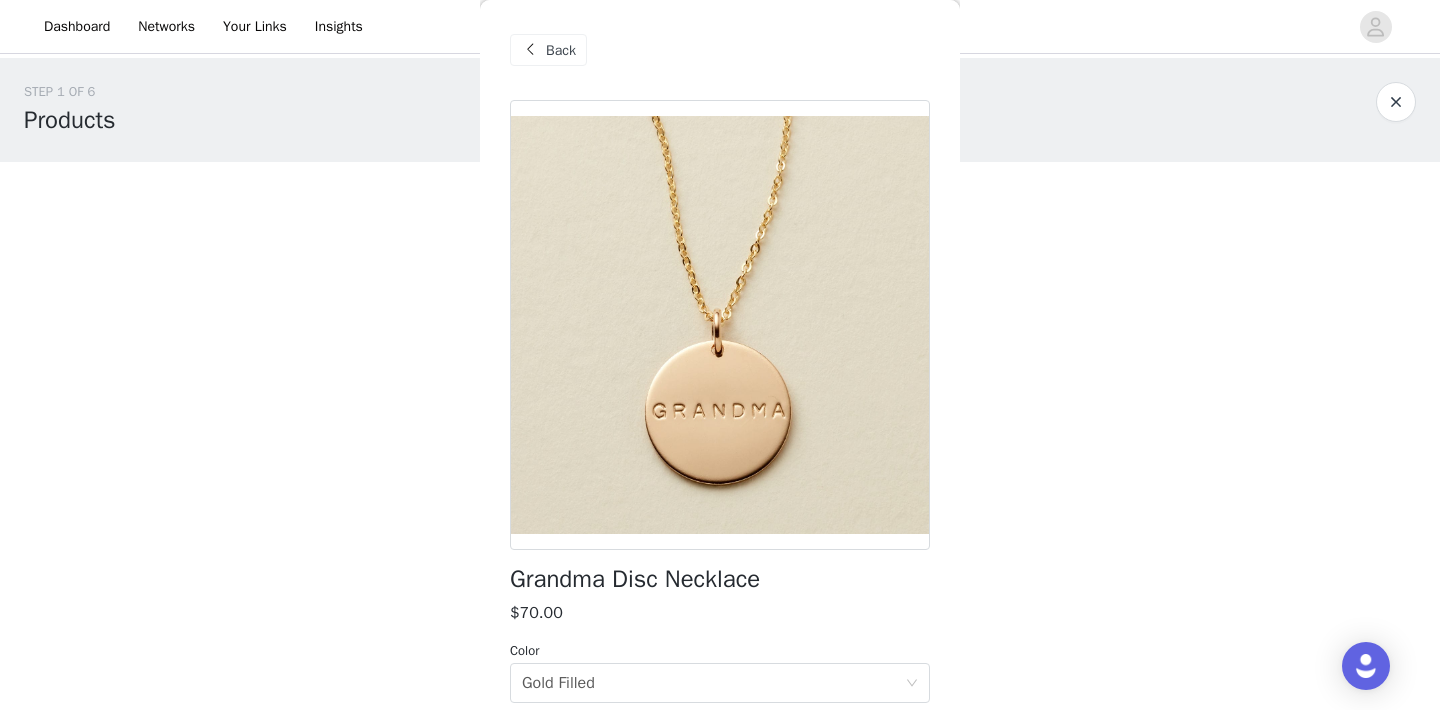 click on "Back" at bounding box center (561, 50) 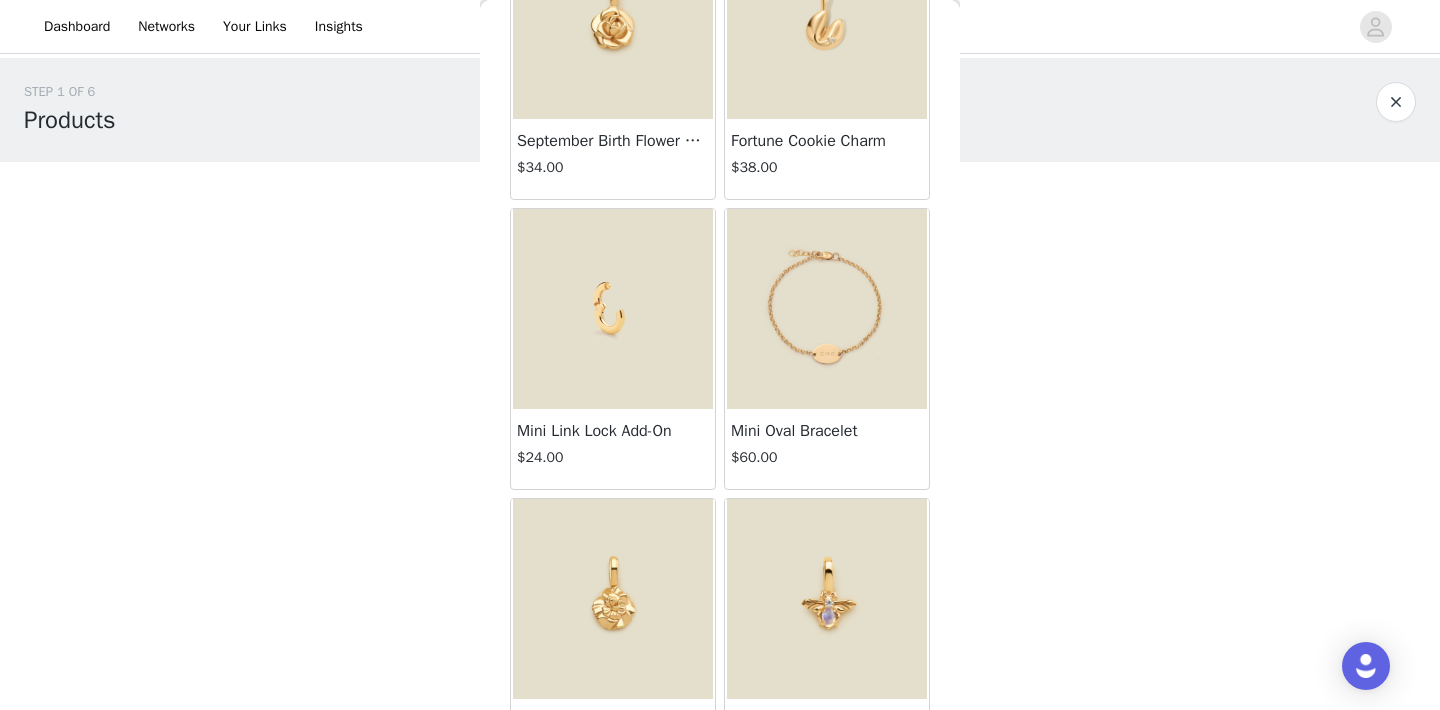 scroll, scrollTop: 21937, scrollLeft: 0, axis: vertical 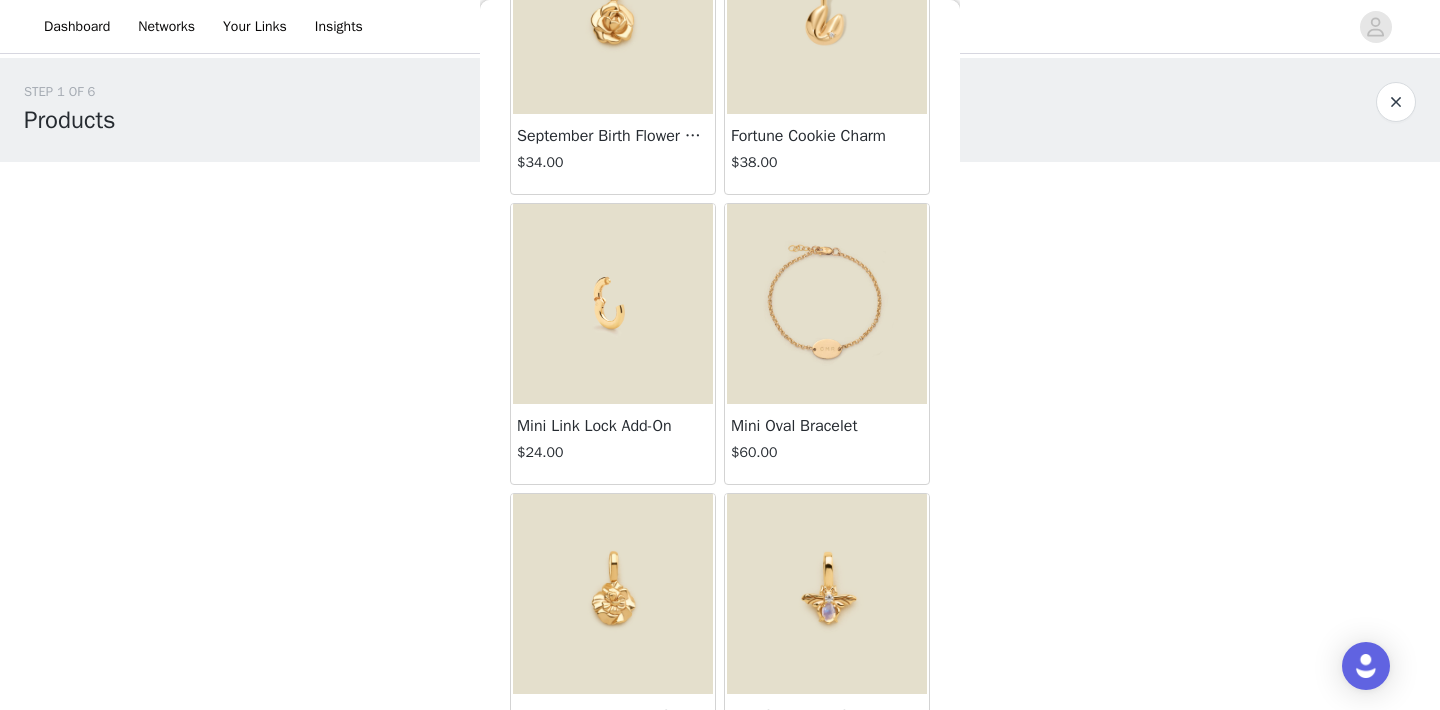 click at bounding box center [827, 304] 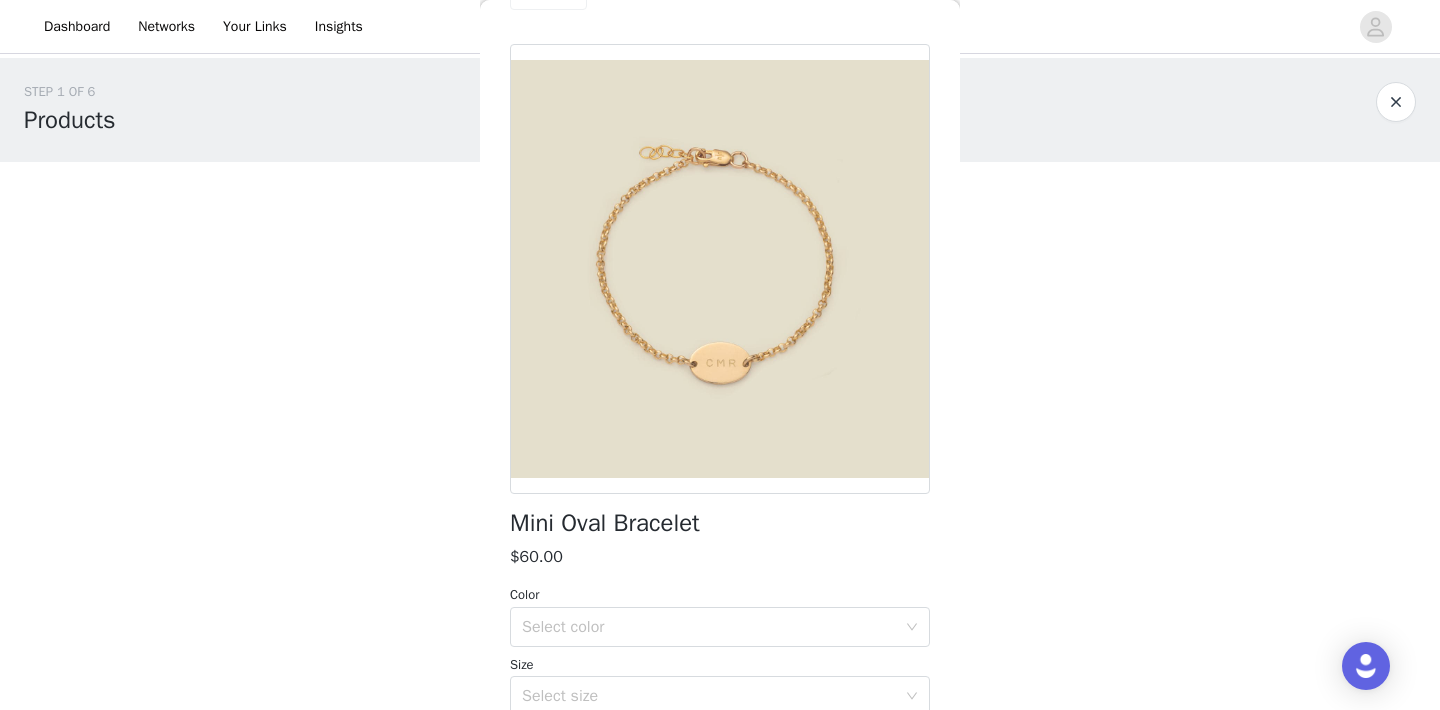 scroll, scrollTop: 0, scrollLeft: 0, axis: both 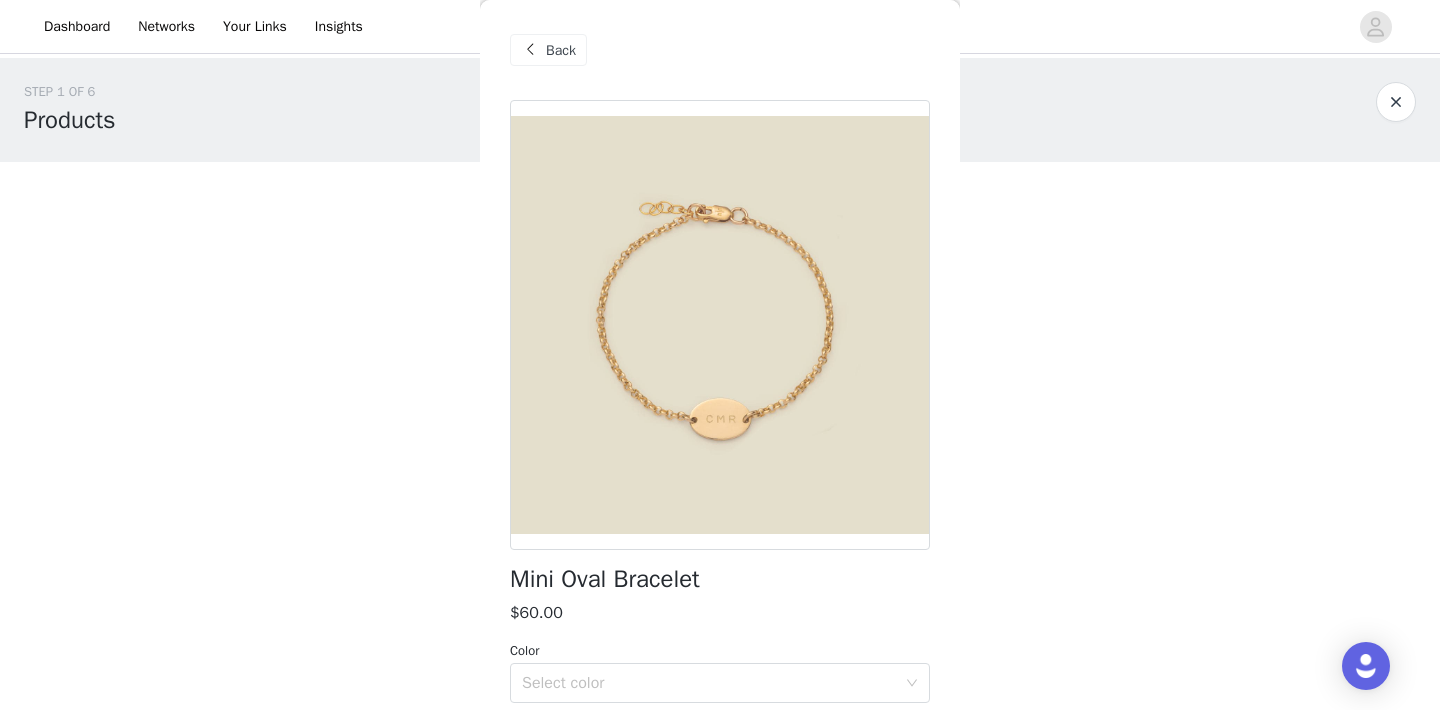 click on "Back" at bounding box center (548, 50) 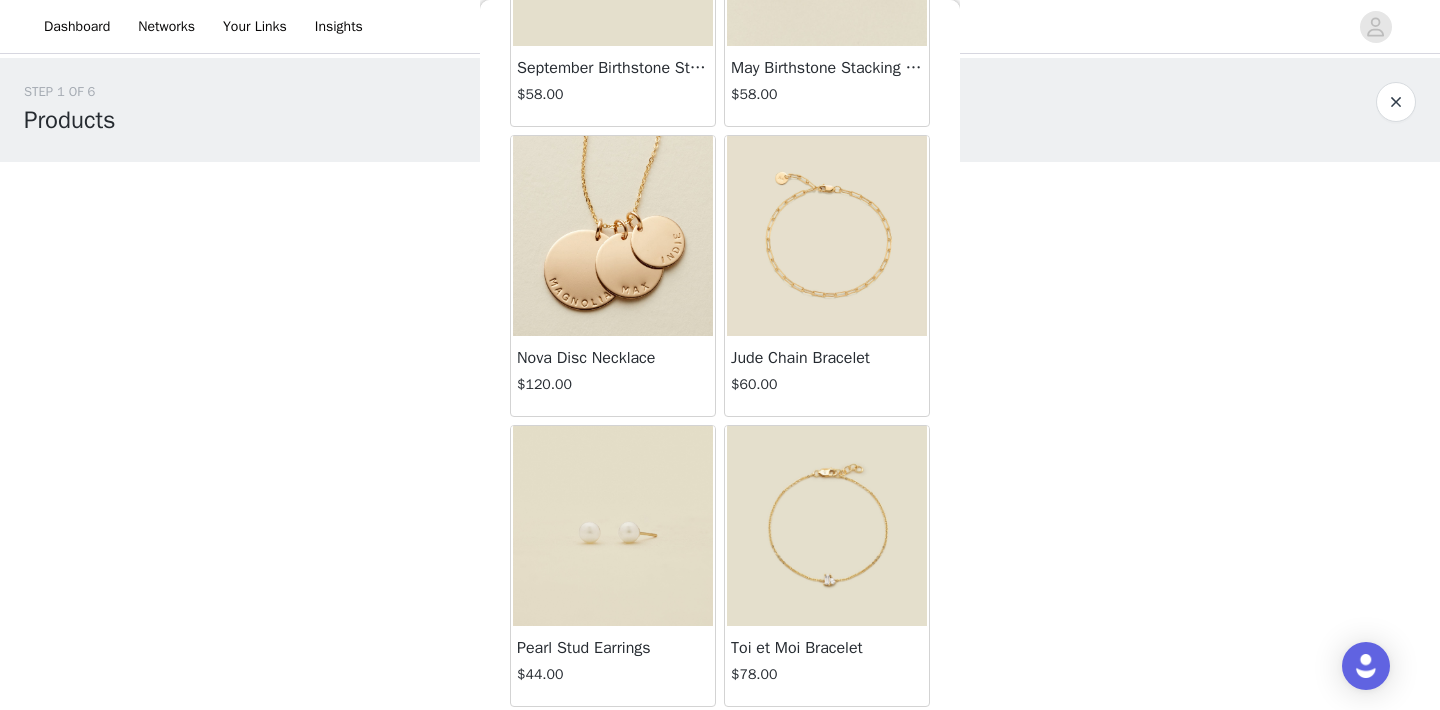 scroll, scrollTop: 36506, scrollLeft: 0, axis: vertical 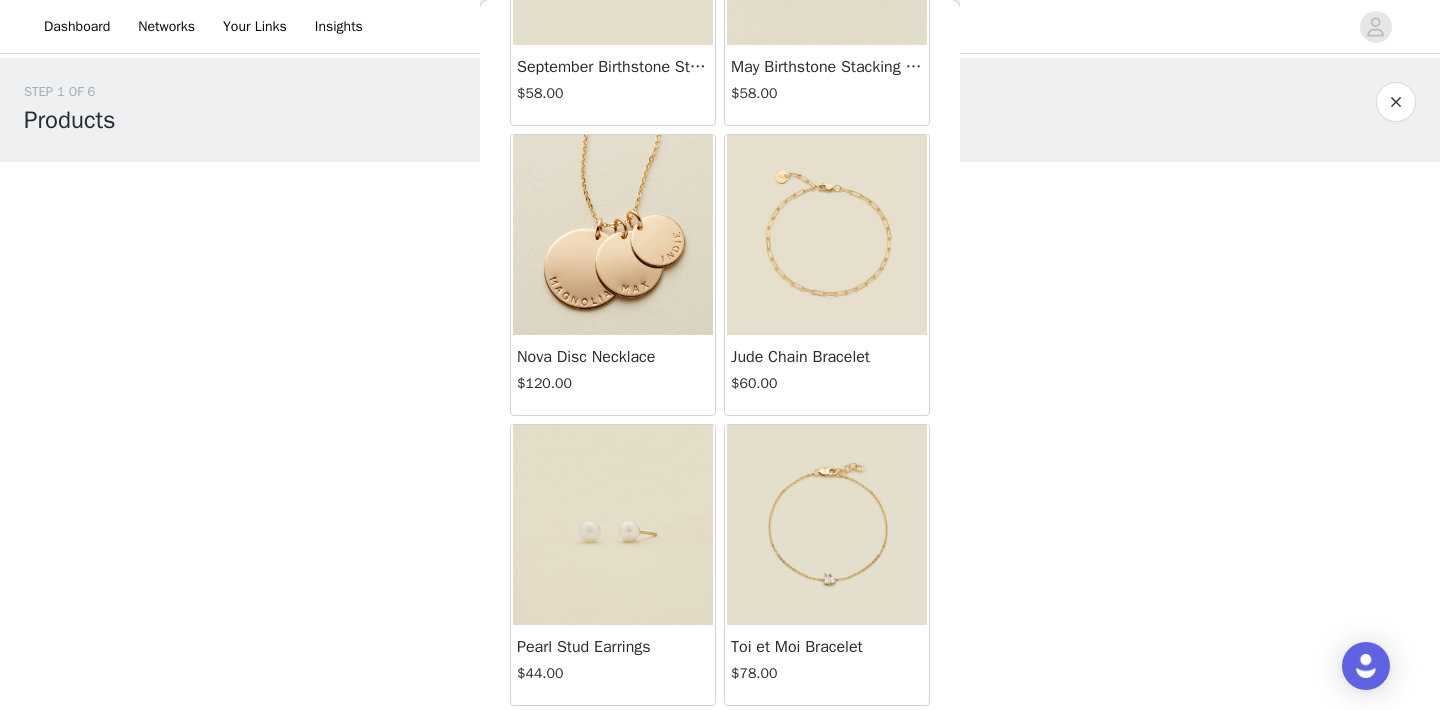 click at bounding box center [613, 525] 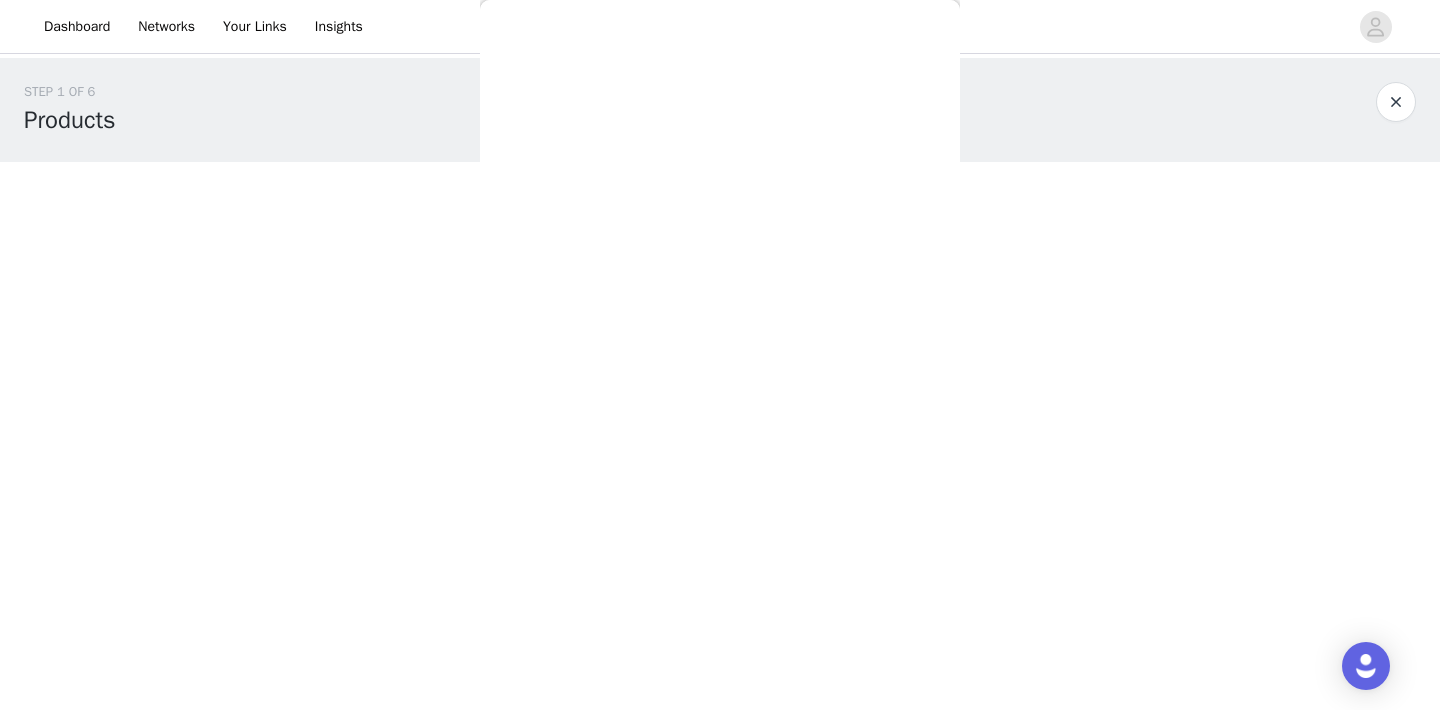 scroll, scrollTop: 214, scrollLeft: 0, axis: vertical 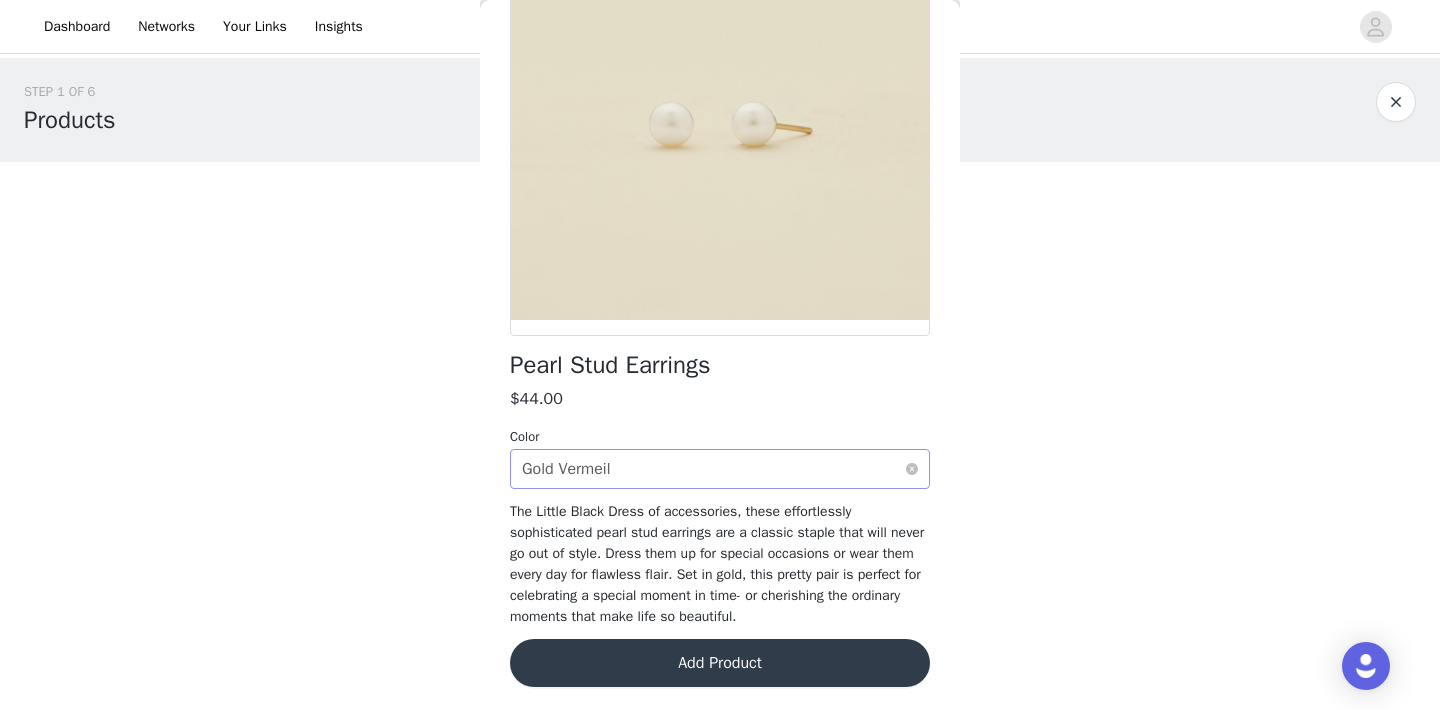 click on "Select color Gold Vermeil" at bounding box center [713, 469] 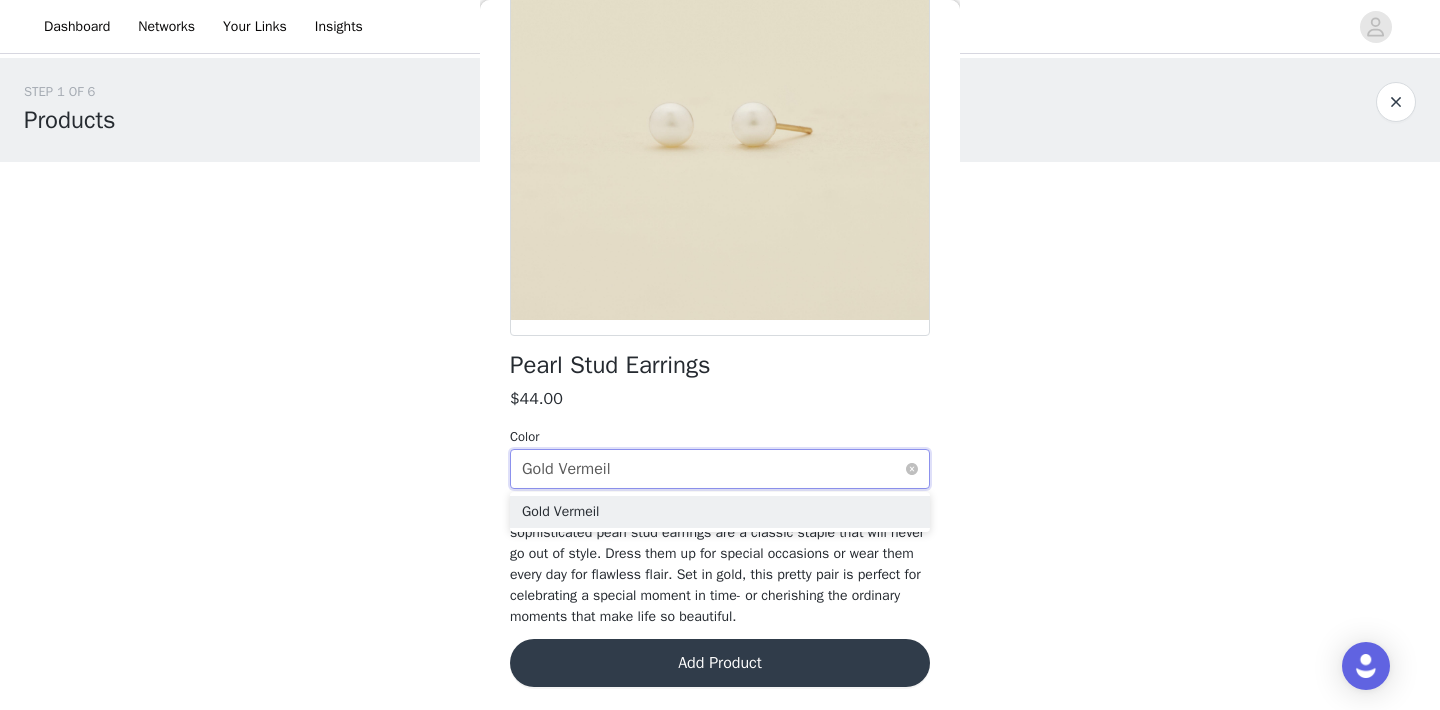 click on "Select color Gold Vermeil" at bounding box center (713, 469) 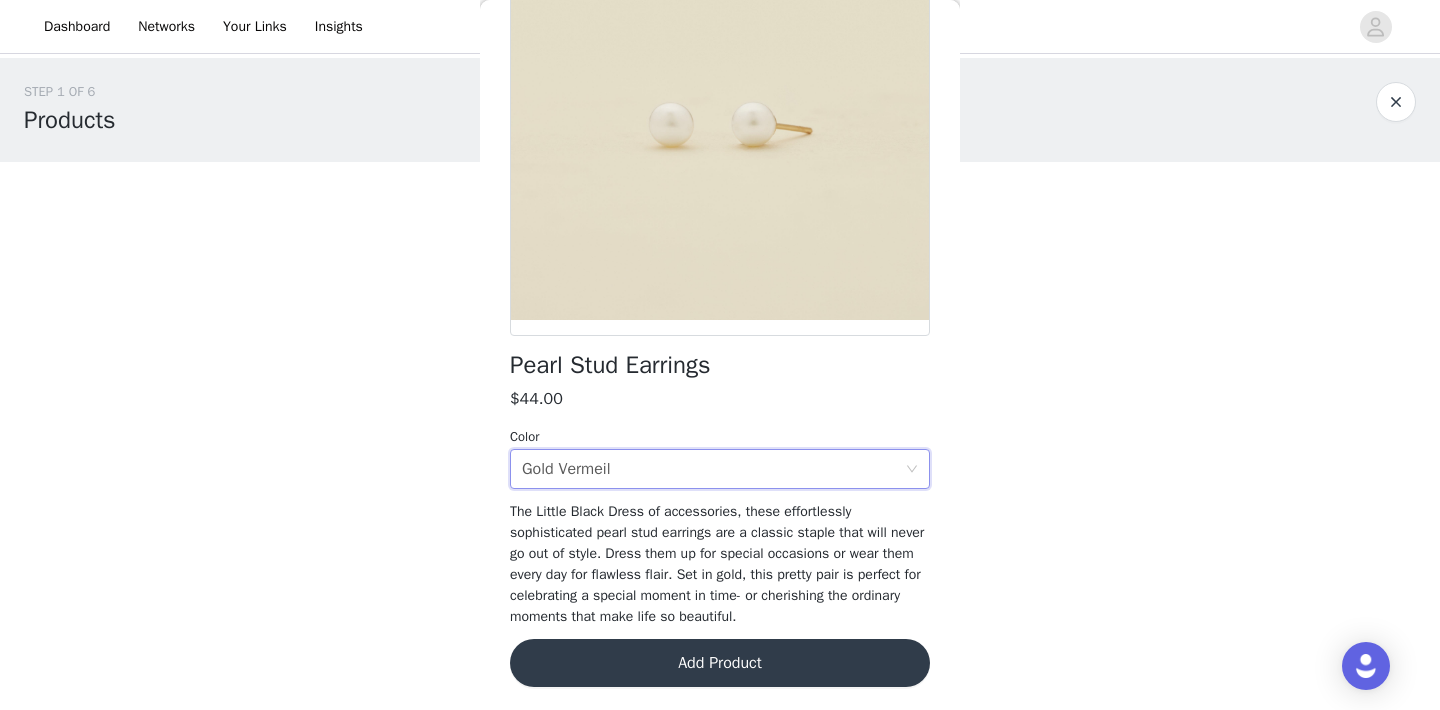 click on "Add Product" at bounding box center [720, 663] 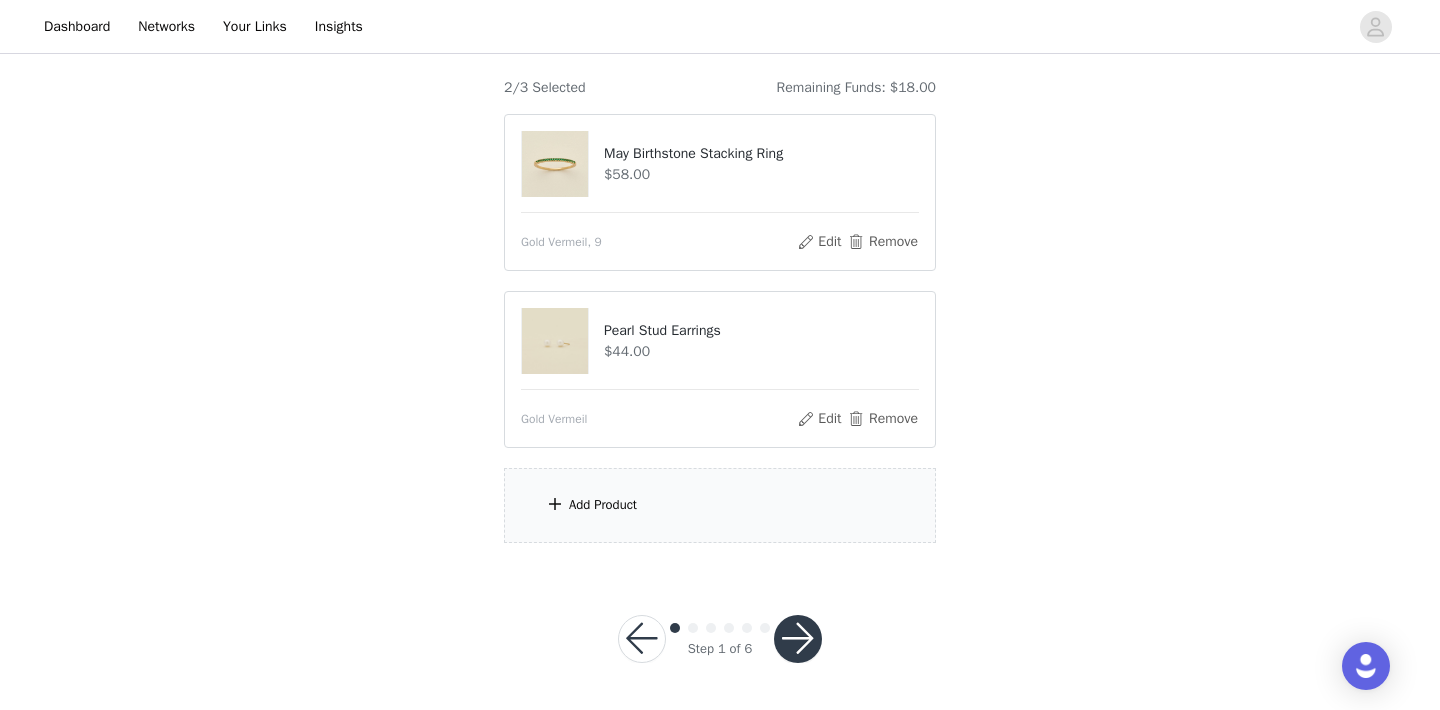 scroll, scrollTop: 162, scrollLeft: 0, axis: vertical 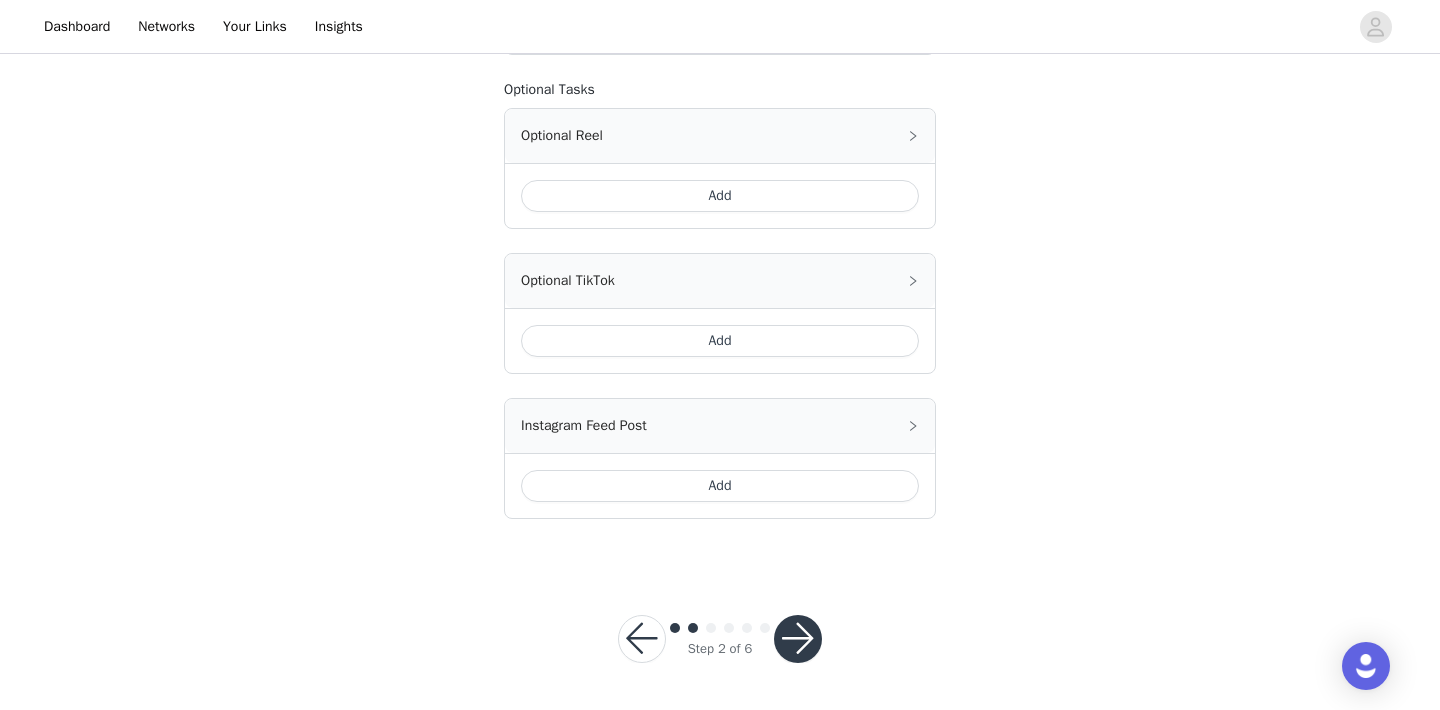 click at bounding box center [798, 639] 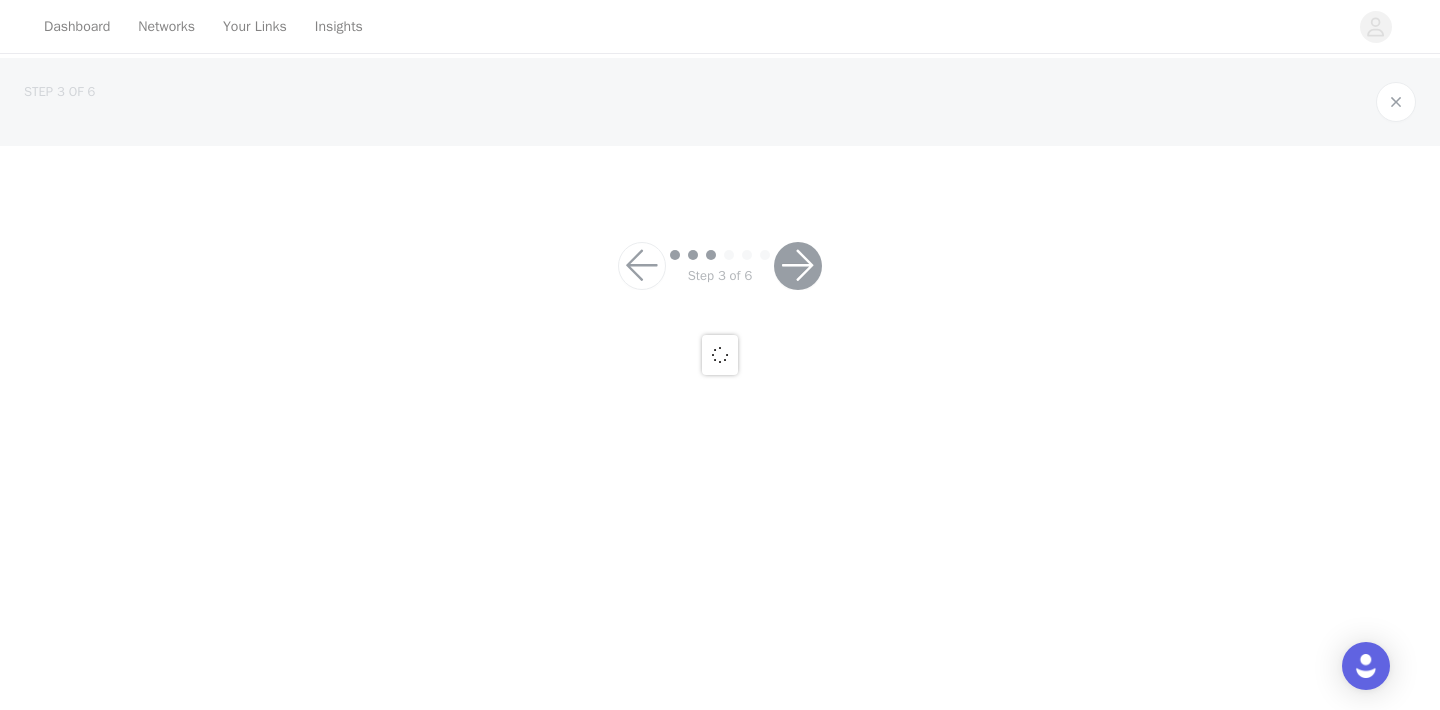 scroll, scrollTop: 0, scrollLeft: 0, axis: both 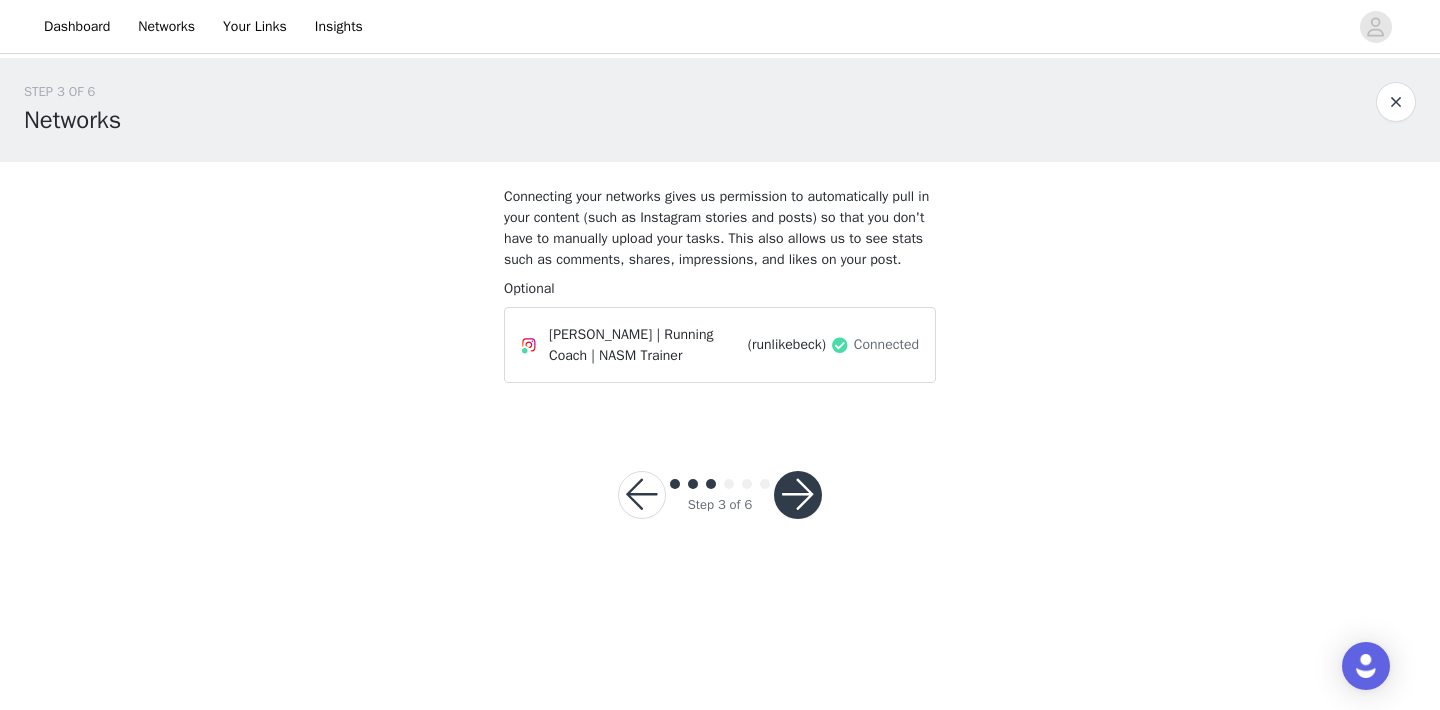 click at bounding box center [798, 495] 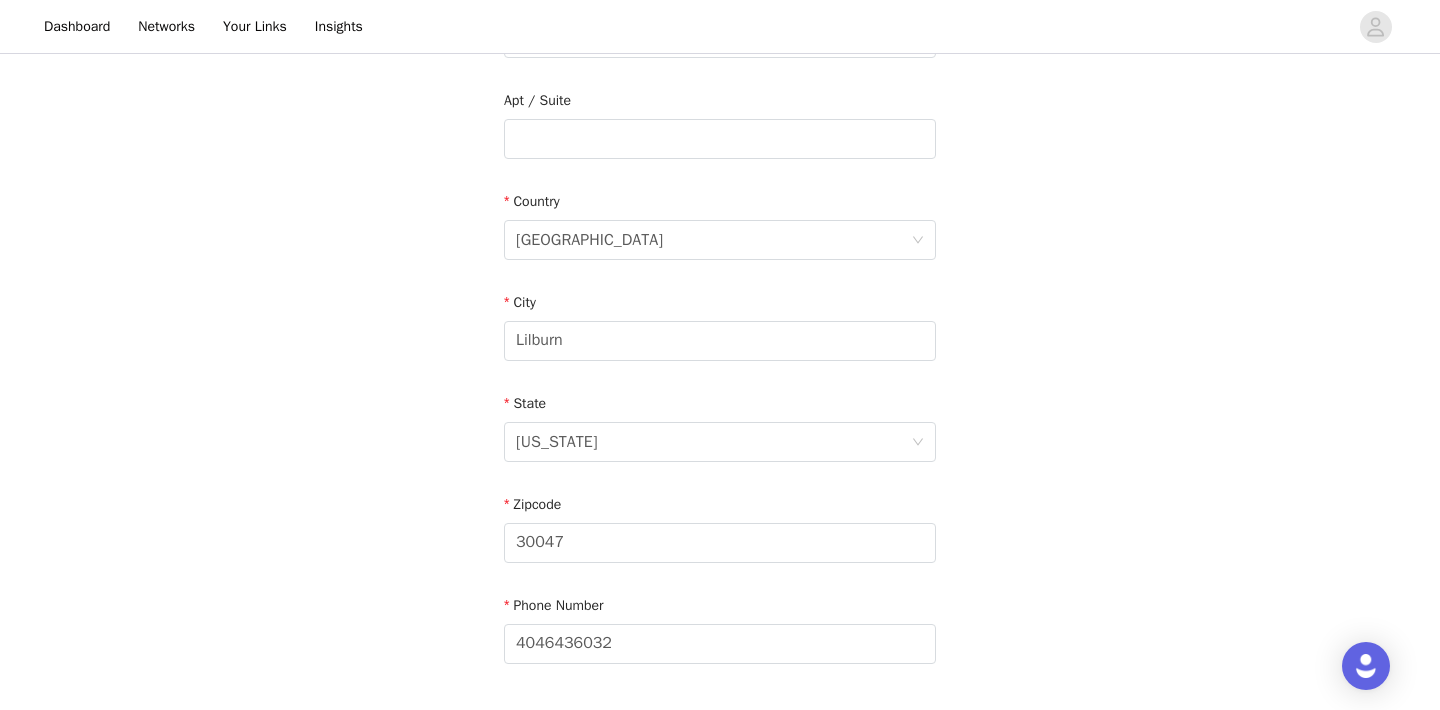 scroll, scrollTop: 653, scrollLeft: 0, axis: vertical 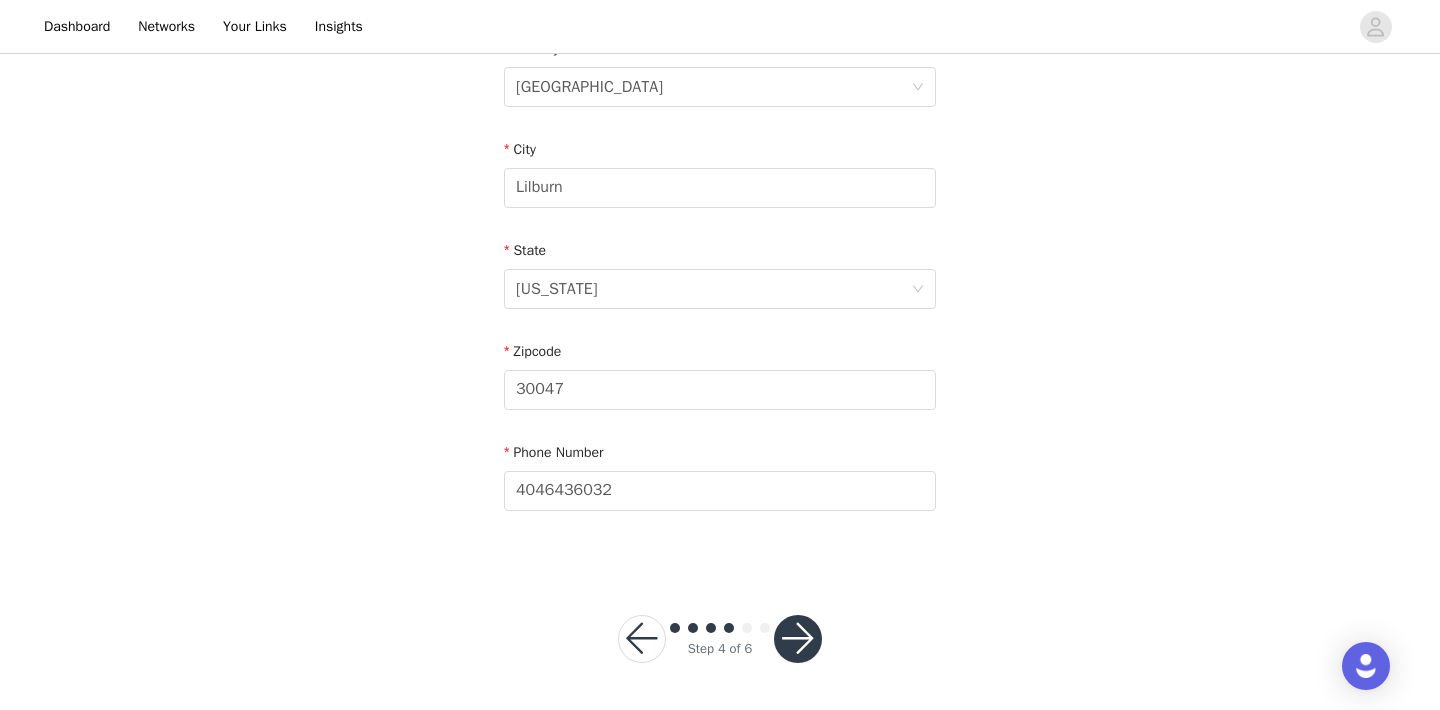 click at bounding box center (798, 639) 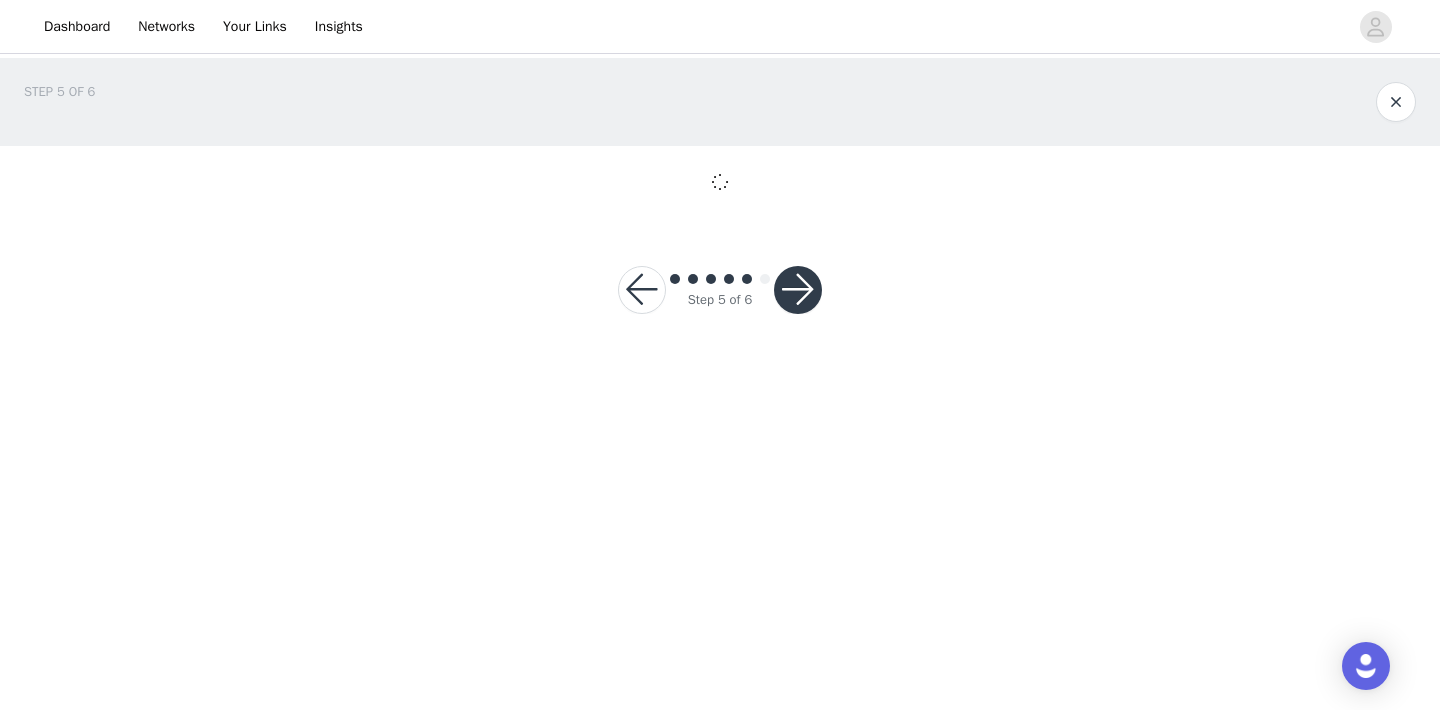 scroll, scrollTop: 0, scrollLeft: 0, axis: both 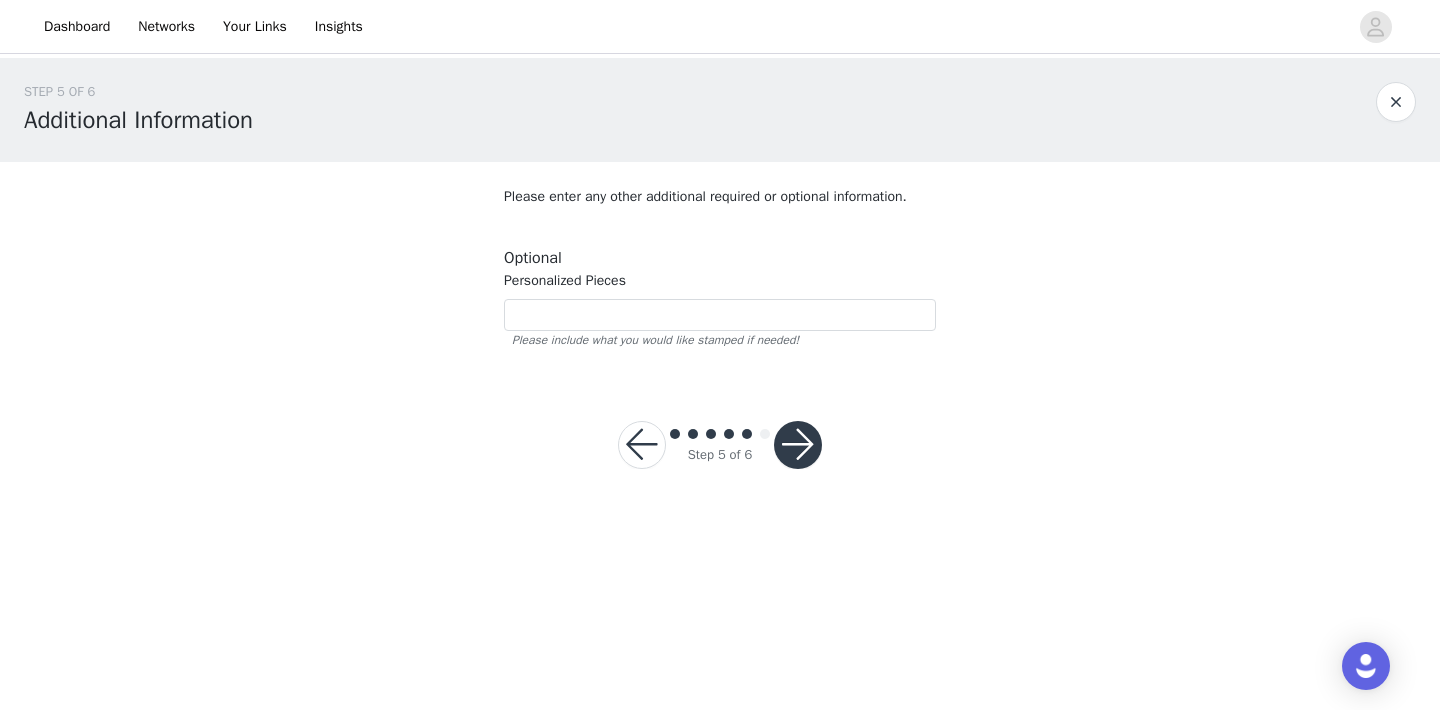 click at bounding box center (798, 445) 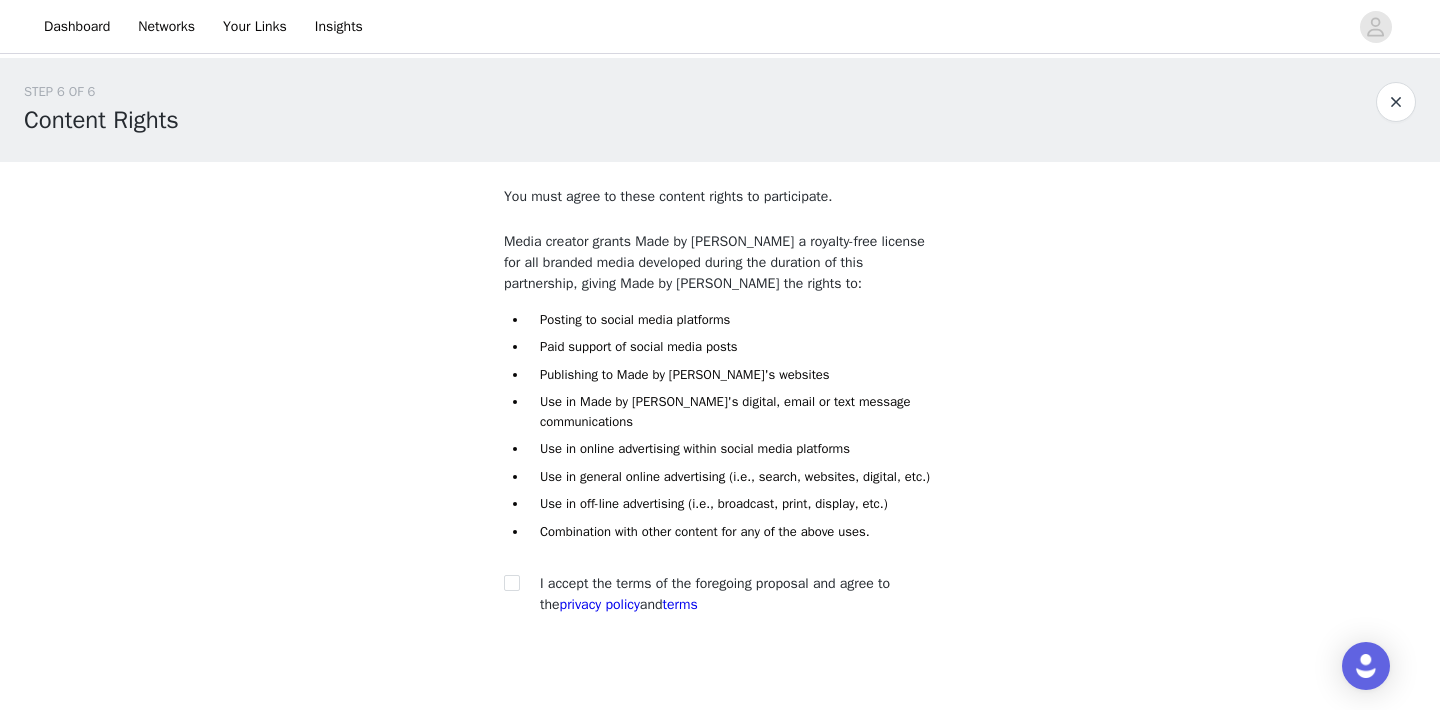 scroll, scrollTop: 124, scrollLeft: 0, axis: vertical 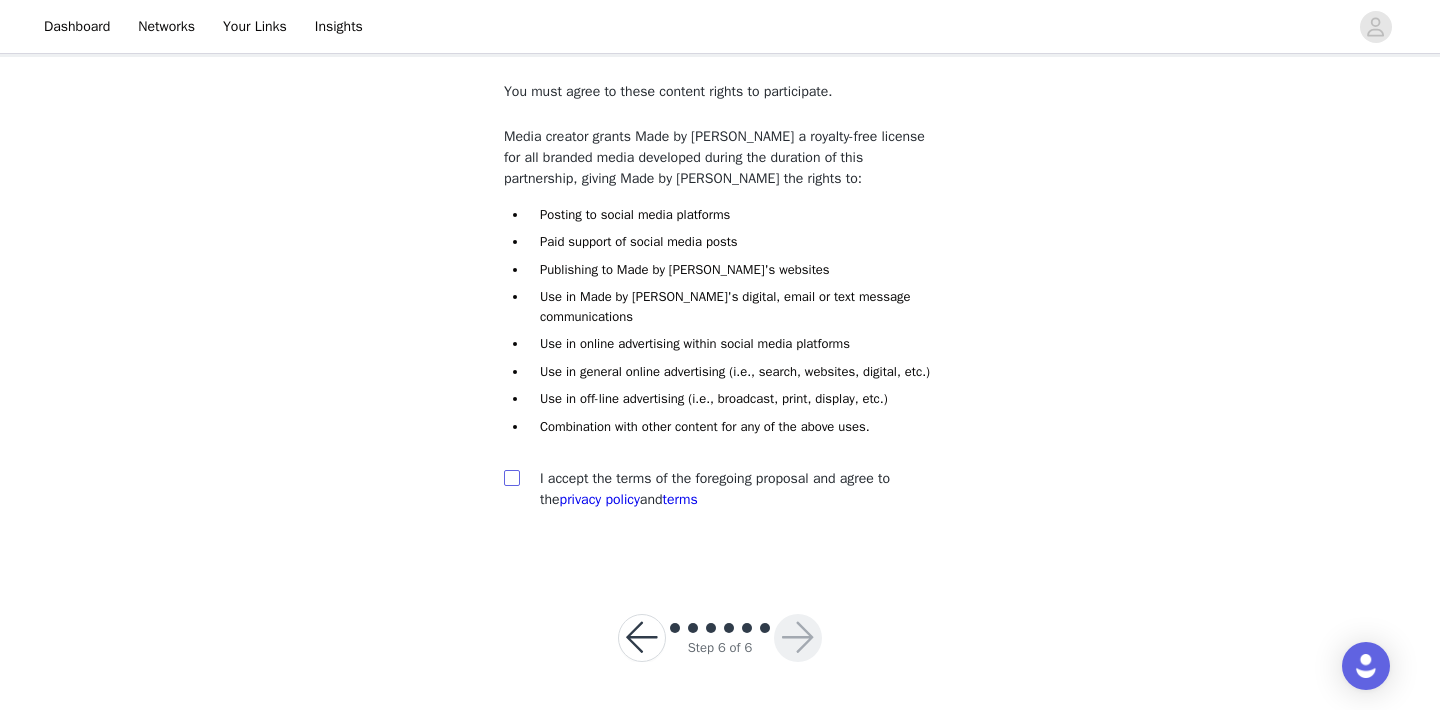 click at bounding box center [511, 477] 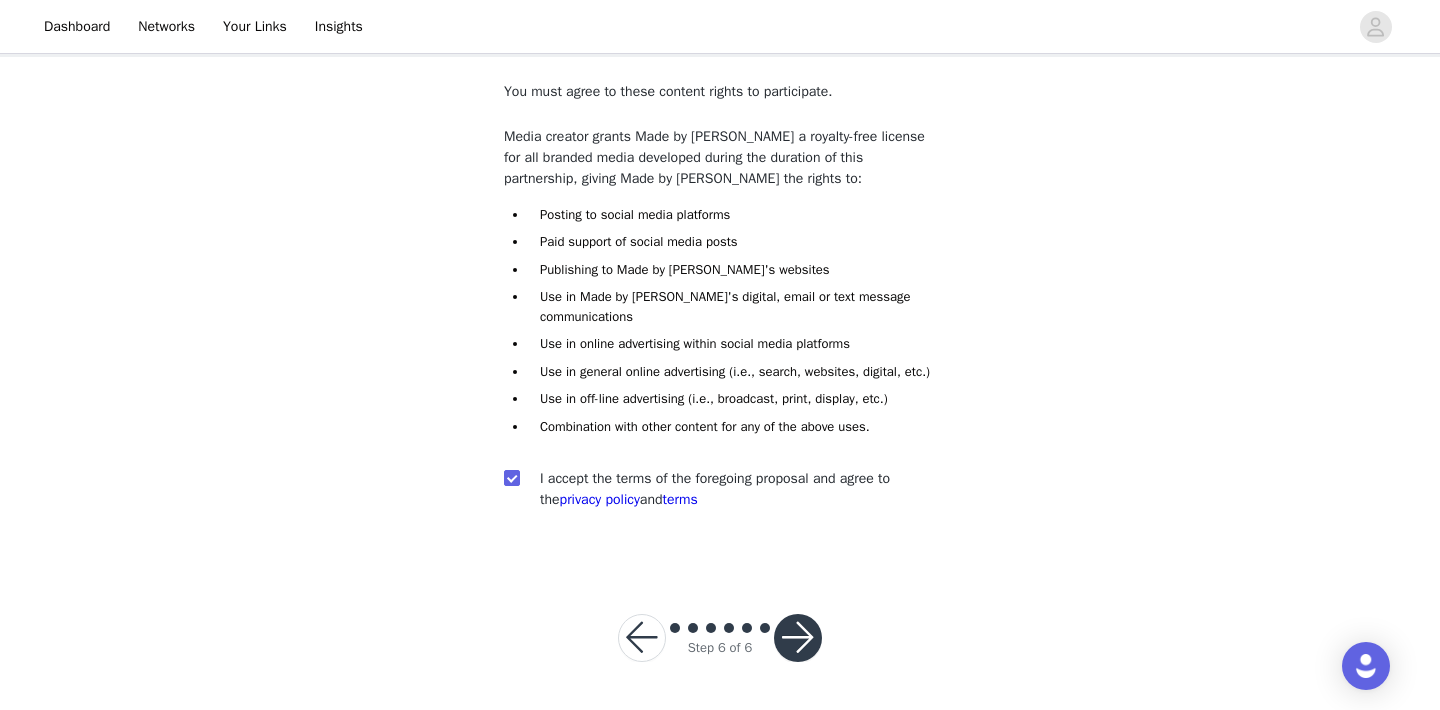 click at bounding box center [798, 638] 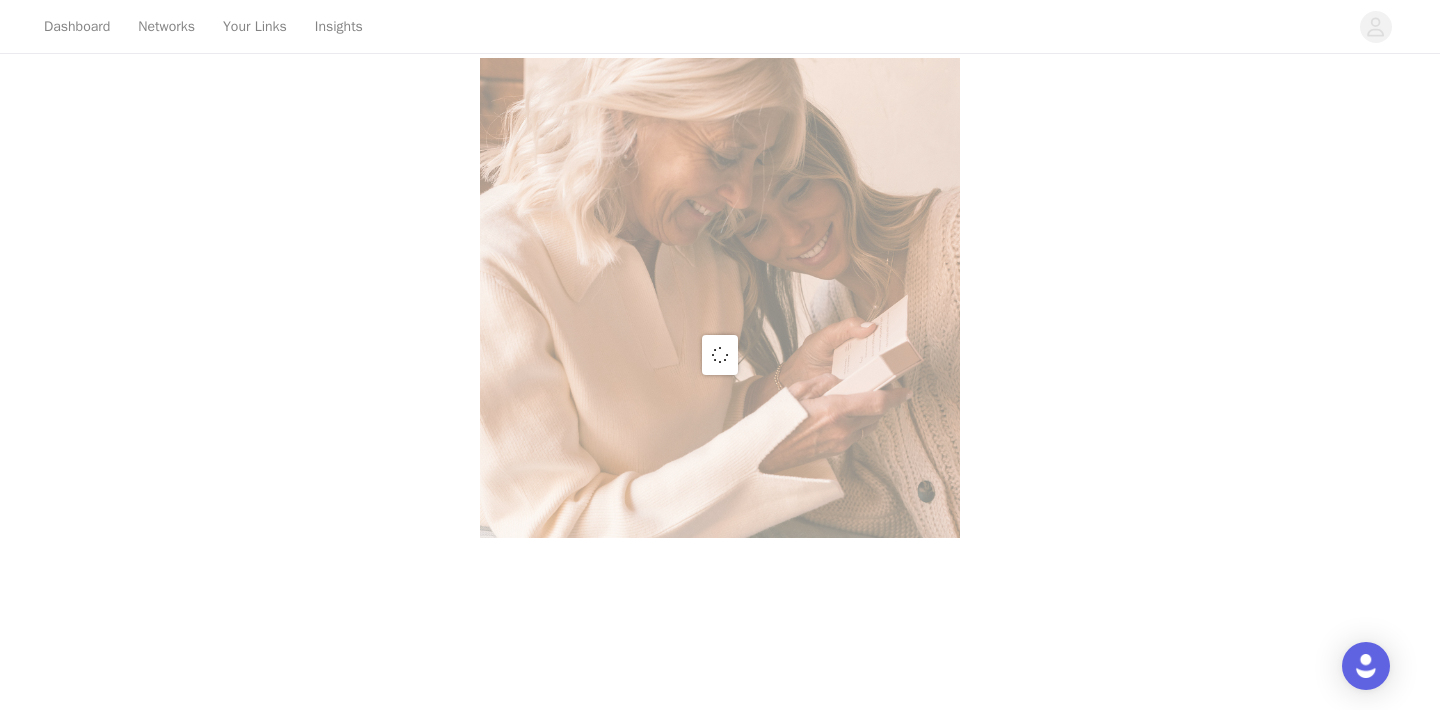 scroll, scrollTop: 0, scrollLeft: 0, axis: both 